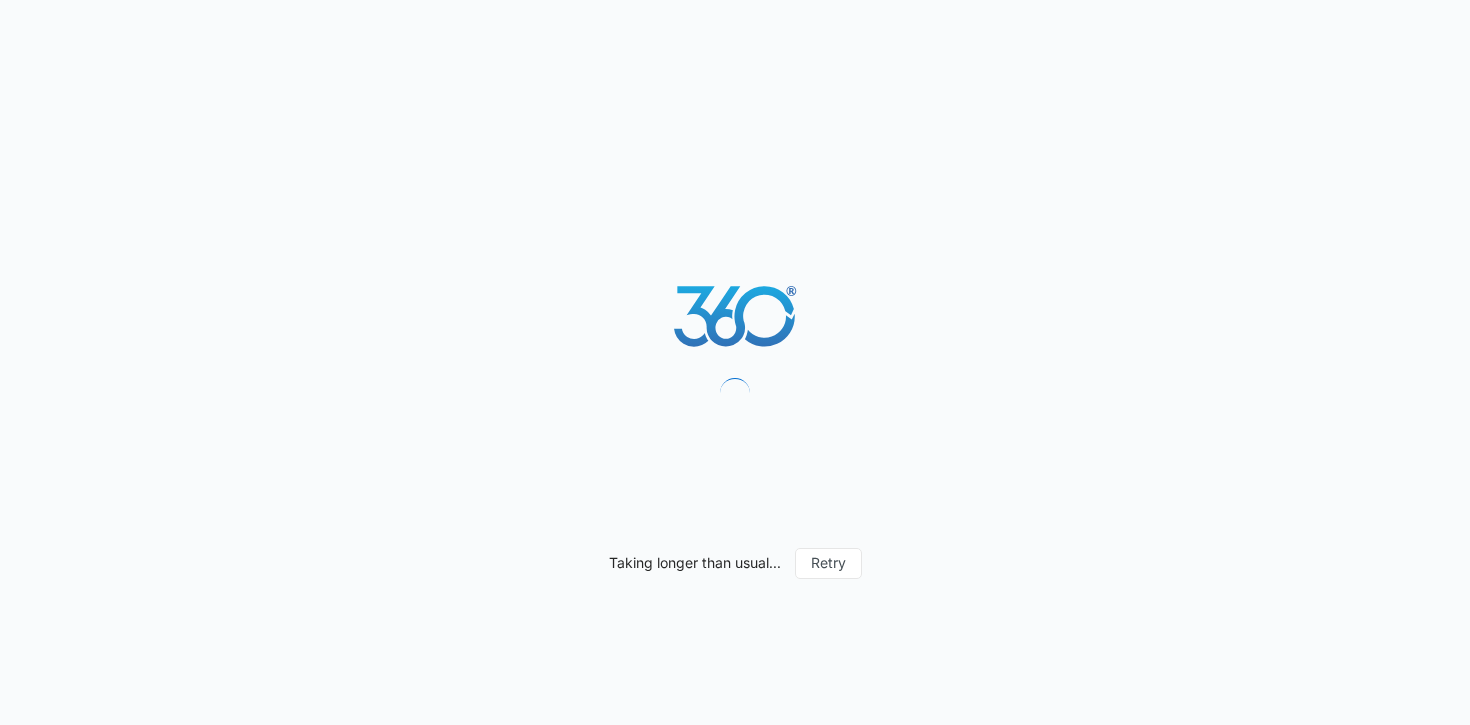 scroll, scrollTop: 0, scrollLeft: 0, axis: both 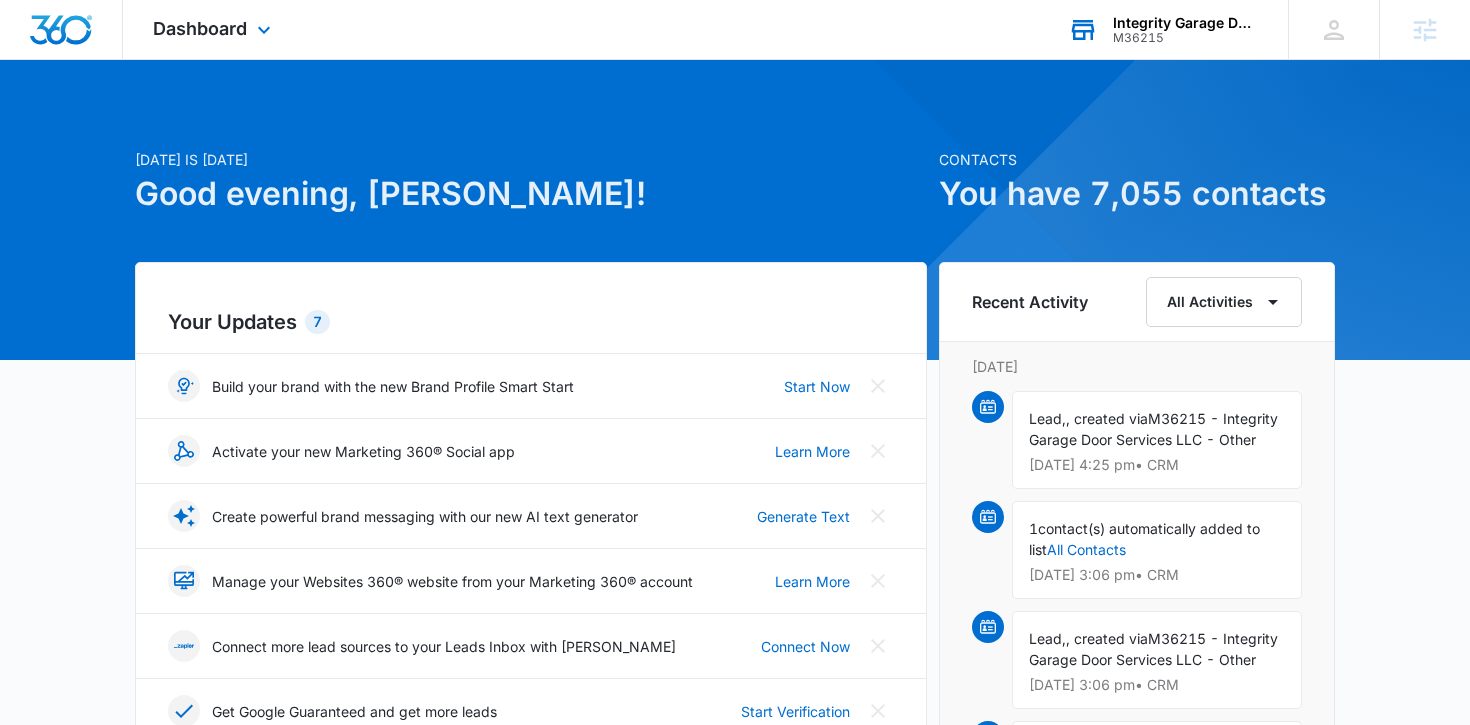 click on "Integrity Garage Door Services M36215 Your Accounts View All" at bounding box center (1163, 29) 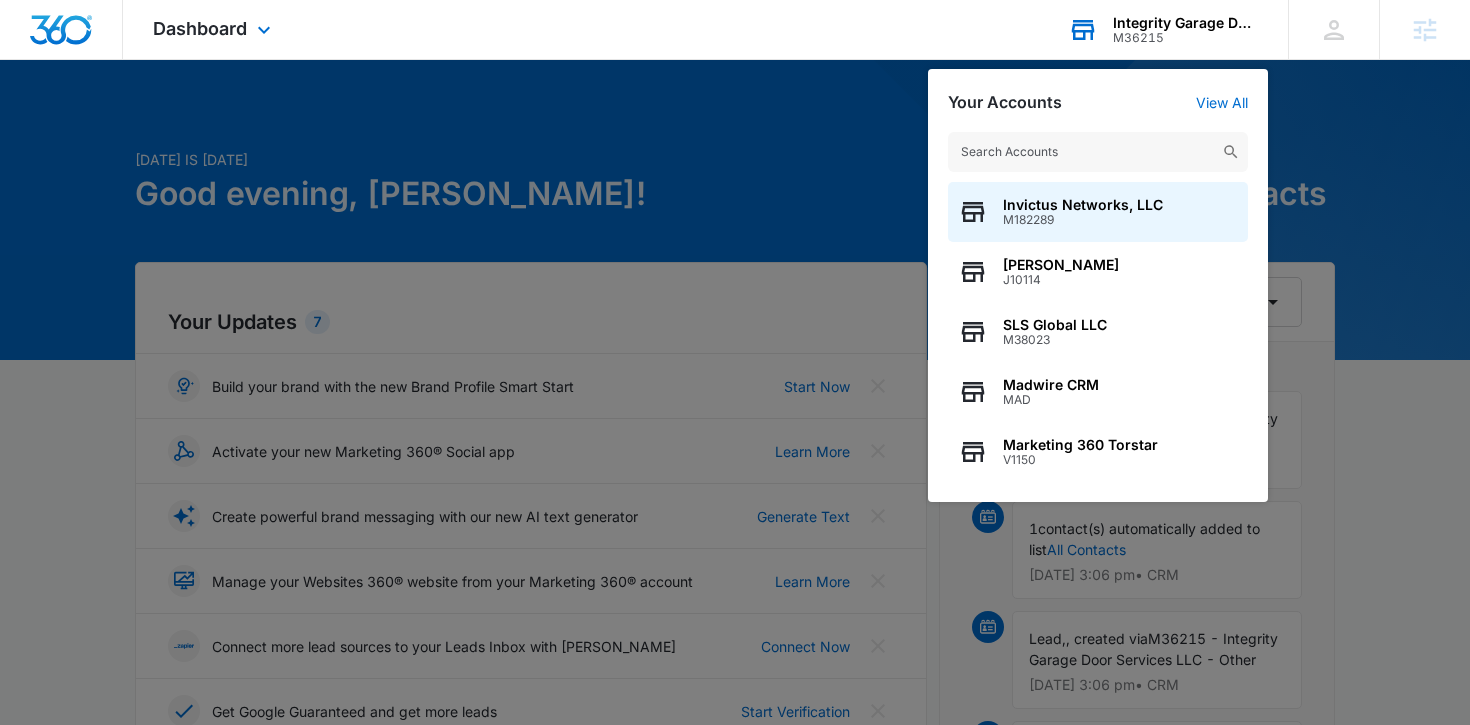 click at bounding box center [1098, 152] 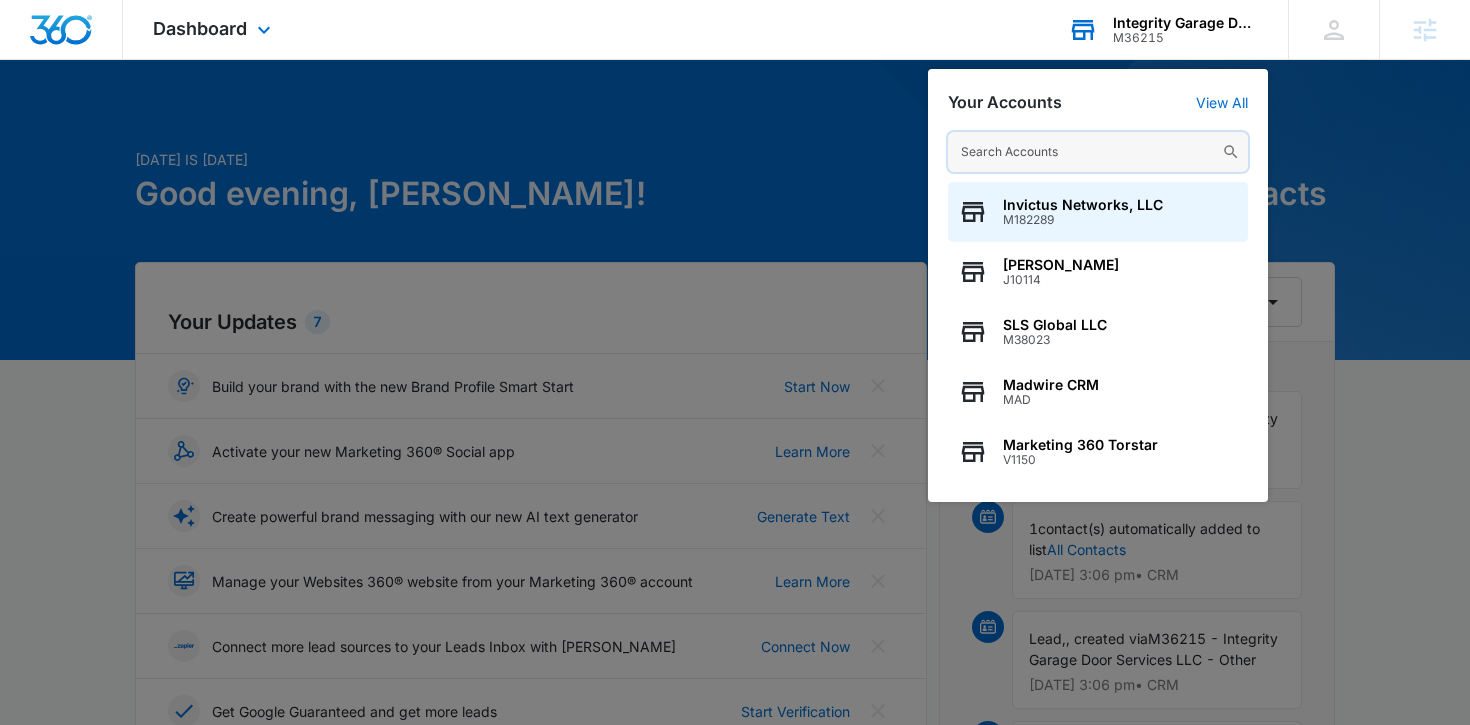 click at bounding box center [1098, 152] 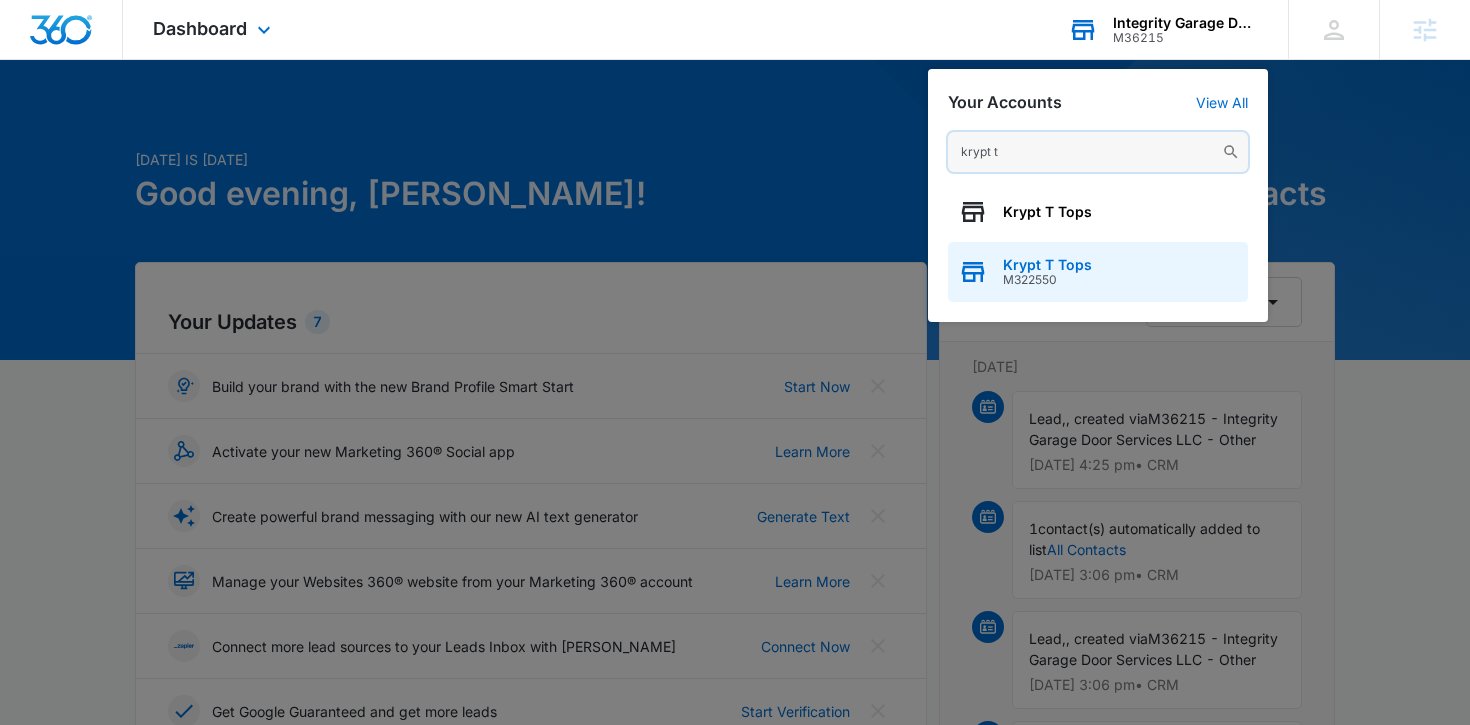 type on "krypt t" 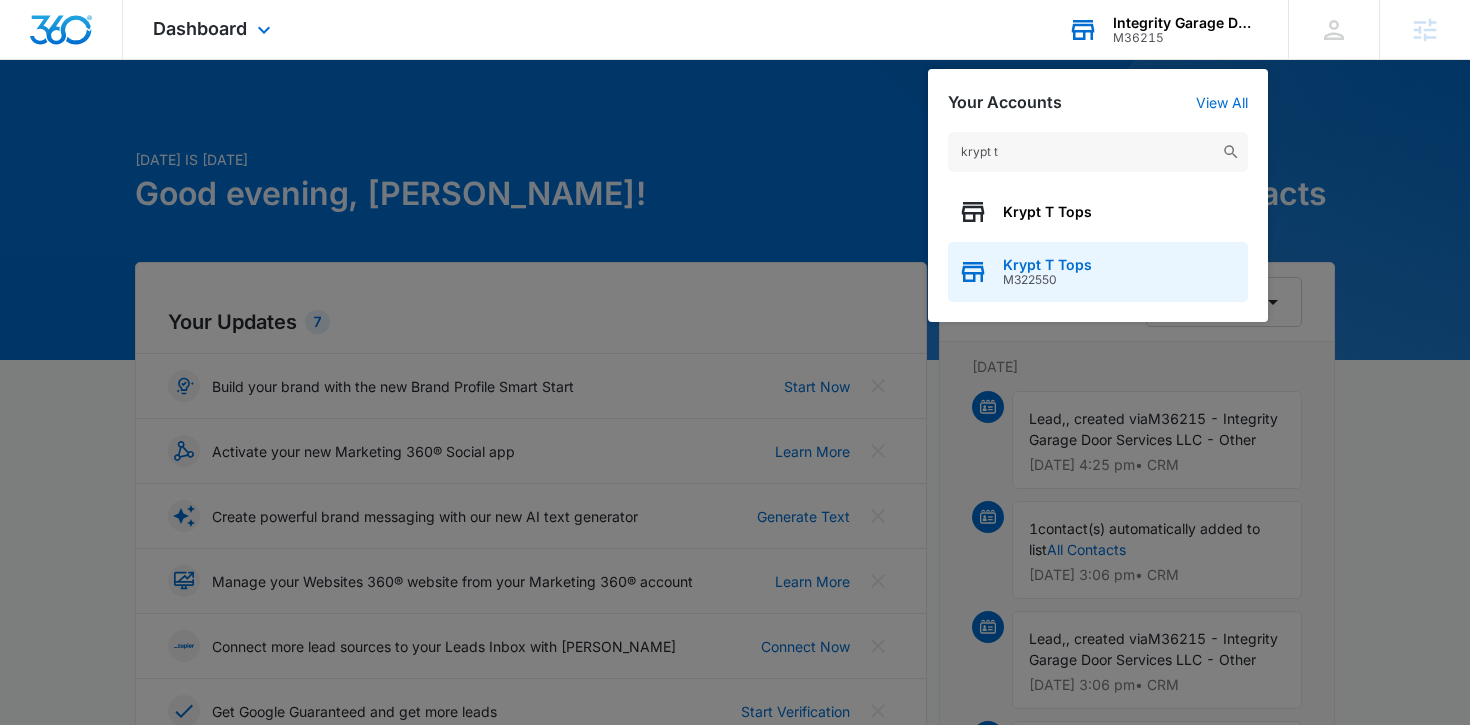 click on "Krypt T Tops" at bounding box center [1047, 265] 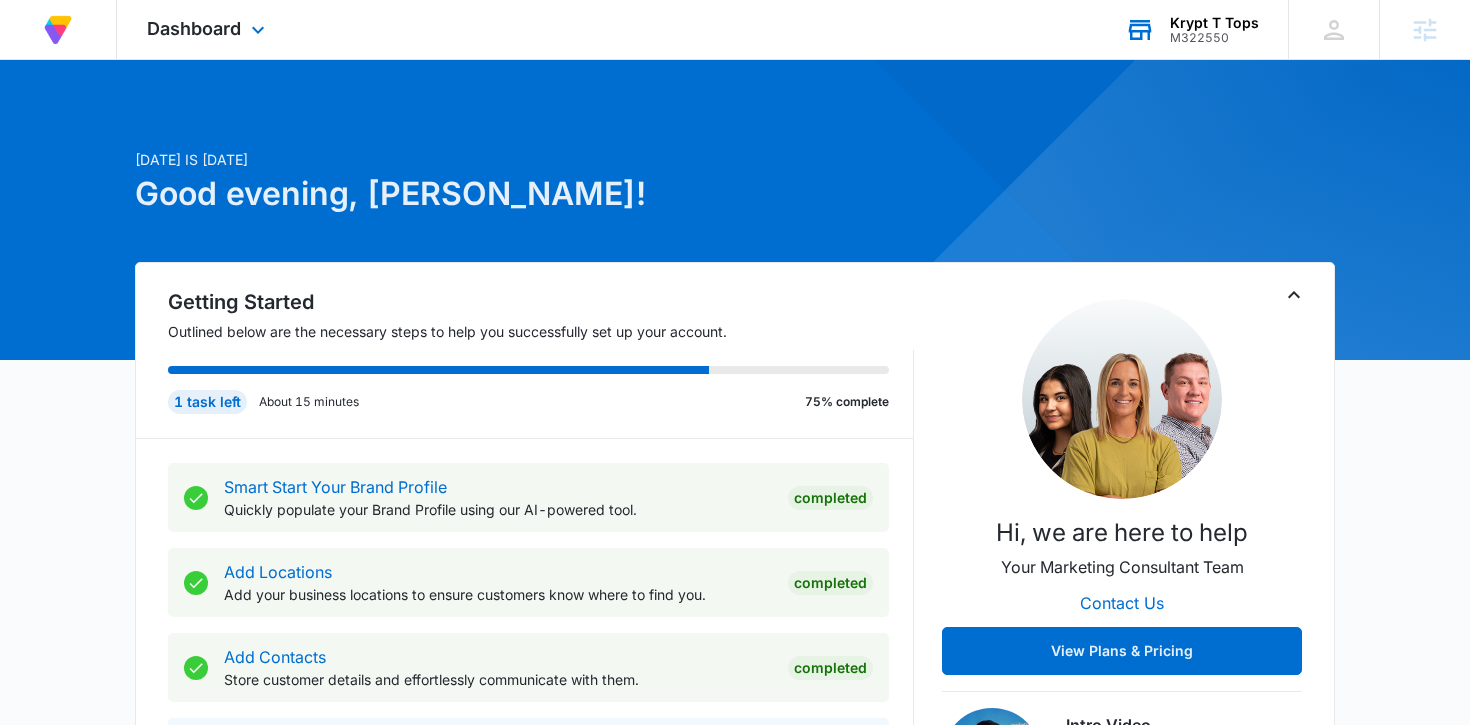 click on "Dashboard Apps Reputation Forms CRM Email Social Content Ads Intelligence Files Brand Settings" at bounding box center [208, 29] 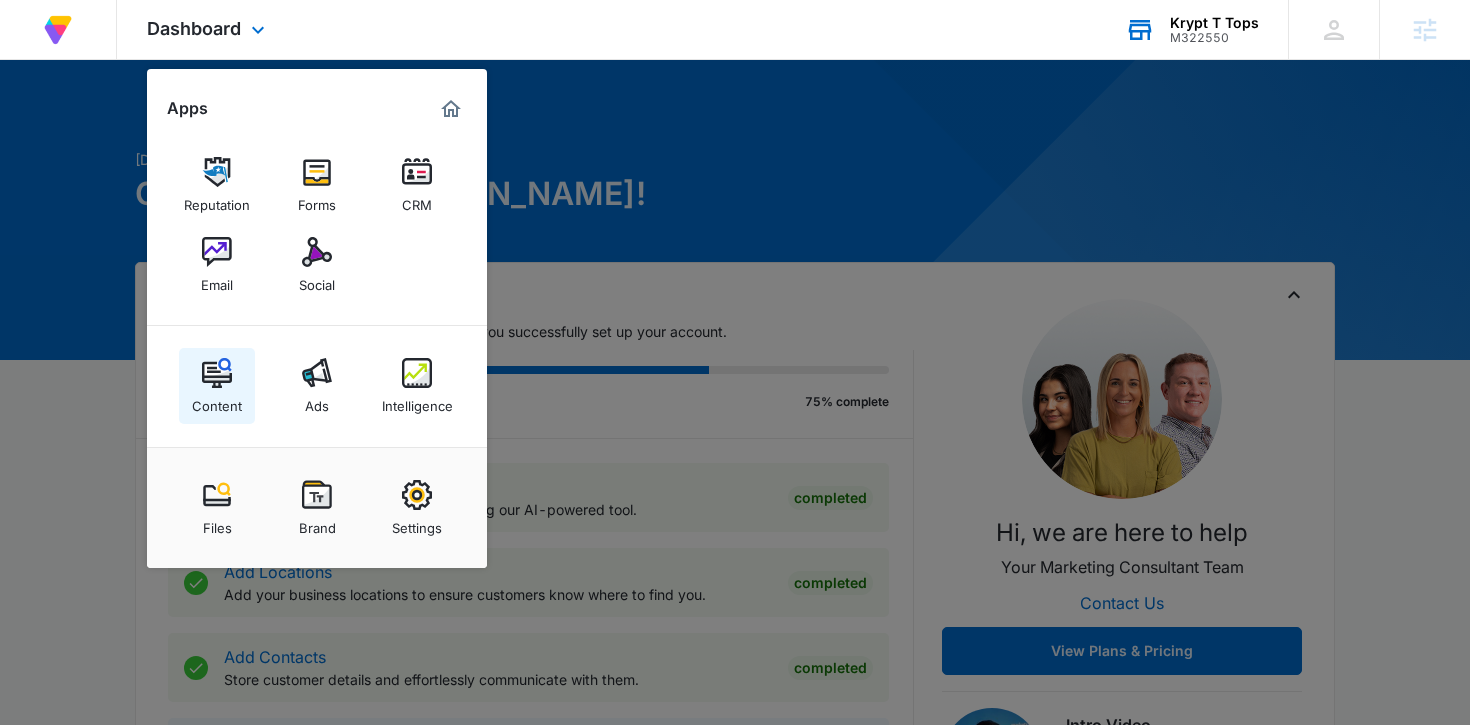 click at bounding box center (217, 373) 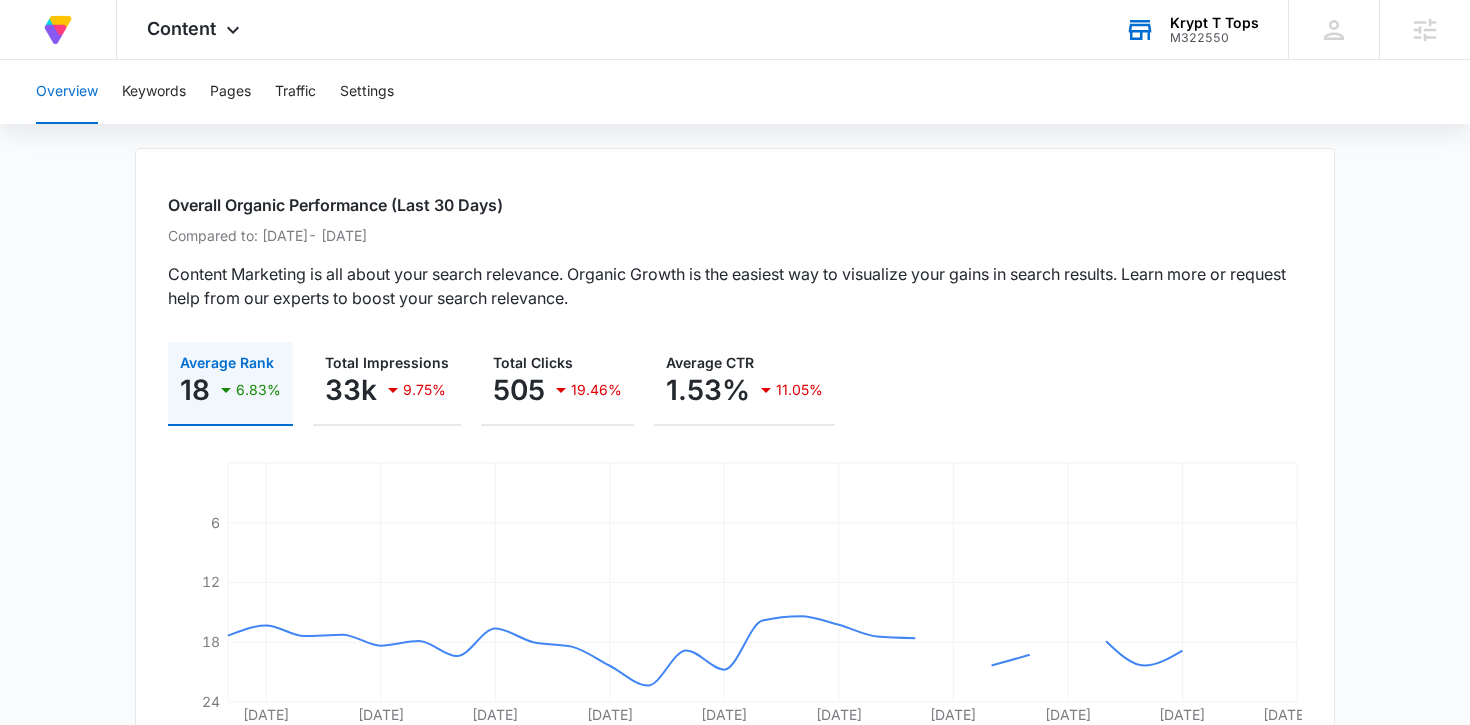 scroll, scrollTop: 0, scrollLeft: 0, axis: both 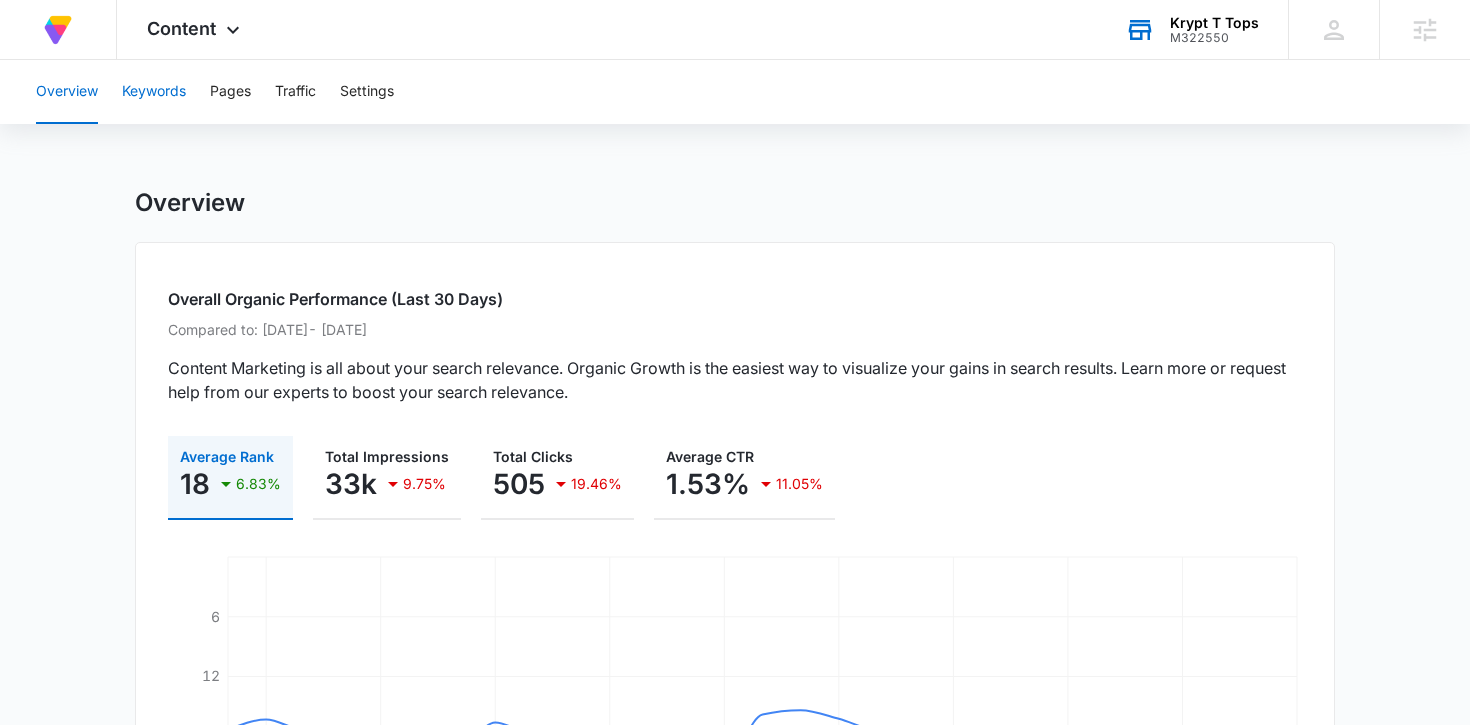 click on "Keywords" at bounding box center (154, 92) 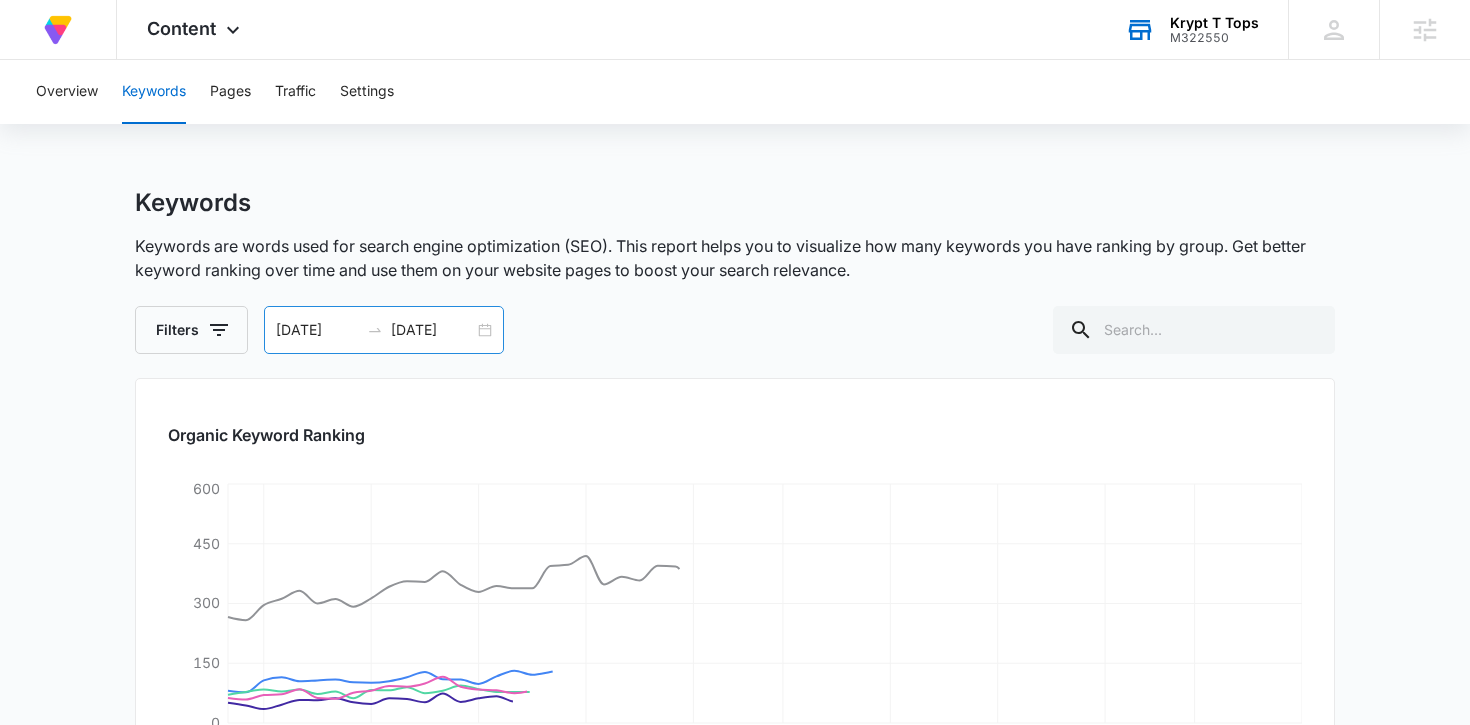 click on "[DATE] [DATE]" at bounding box center (384, 330) 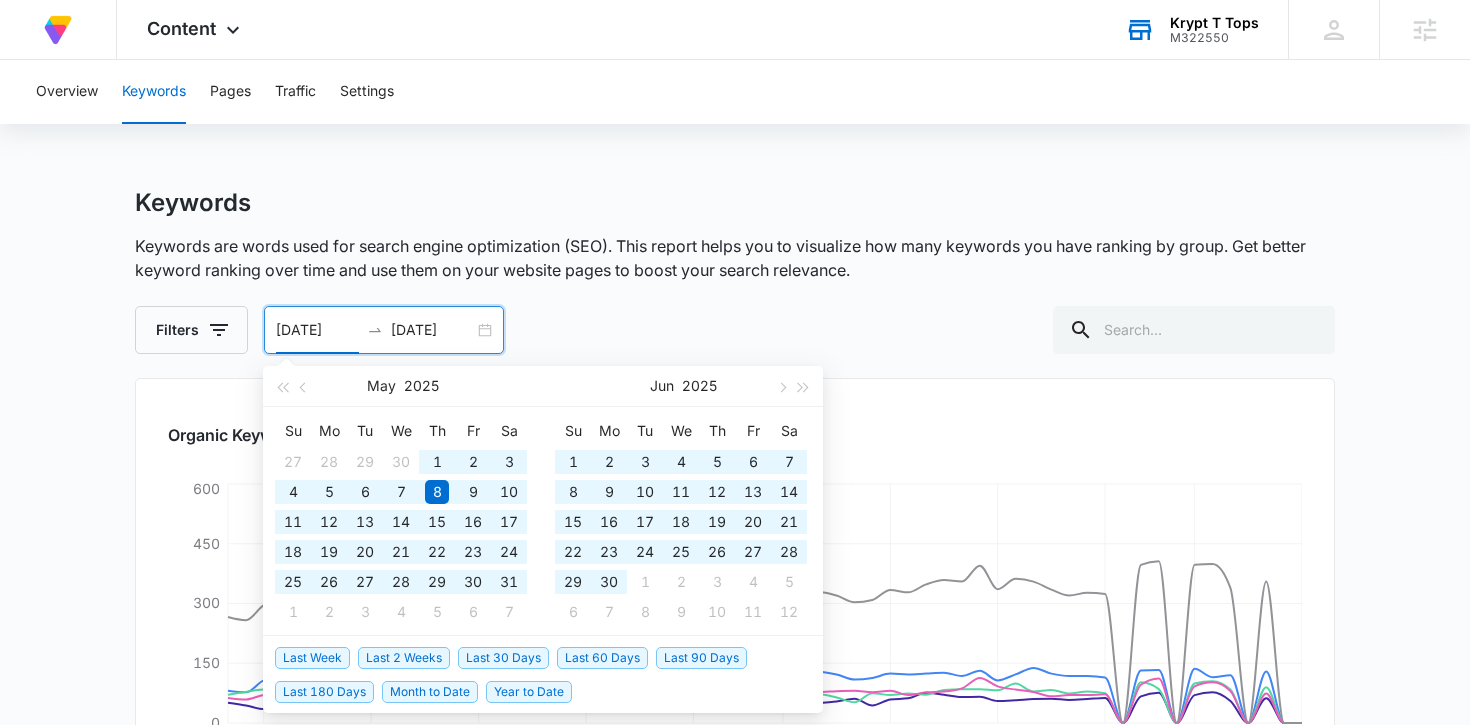 click on "Year to Date" at bounding box center (529, 692) 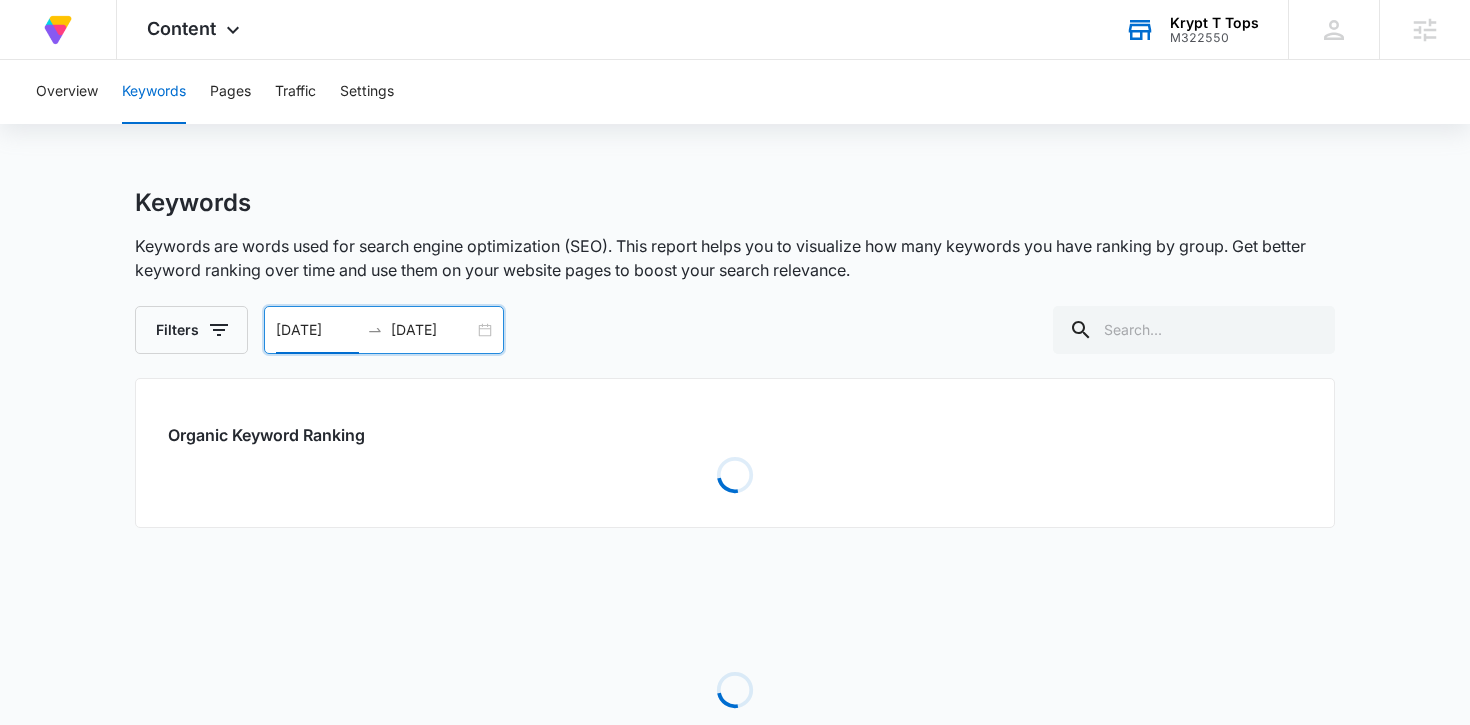 click on "Keywords Keywords are words used for search engine optimization (SEO). This report helps you to visualize how many keywords you have ranking by group. Get better keyword ranking over time and use them on your website pages to boost your search relevance. Filters [DATE] [DATE] [DATE] Su Mo Tu We Th Fr Sa 29 30 31 1 2 3 4 5 6 7 8 9 10 11 12 13 14 15 16 17 18 19 20 21 22 23 24 25 26 27 28 29 30 31 1 2 3 4 5 6 7 [DATE] Mo Tu We Th Fr Sa 26 27 28 29 30 31 1 2 3 4 5 6 7 8 9 10 11 12 13 14 15 16 17 18 19 20 21 22 23 24 25 26 27 28 1 2 3 4 5 6 7 8 Last  Week Last 2 Weeks Last 30 Days Last 60 Days Last 90 Days Last 180 Days Month to Date Year to Date Organic Keyword Ranking Loading Loading" at bounding box center [735, 526] 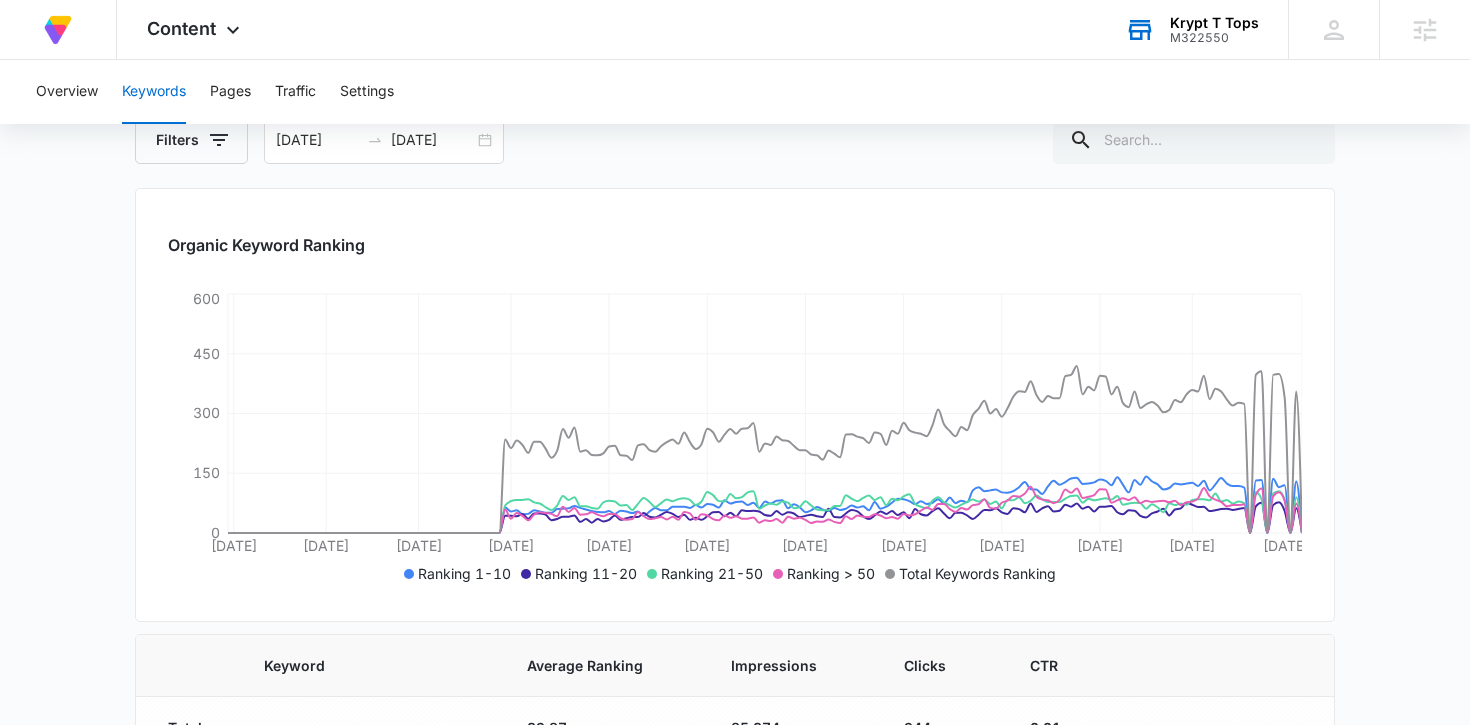 scroll, scrollTop: 443, scrollLeft: 0, axis: vertical 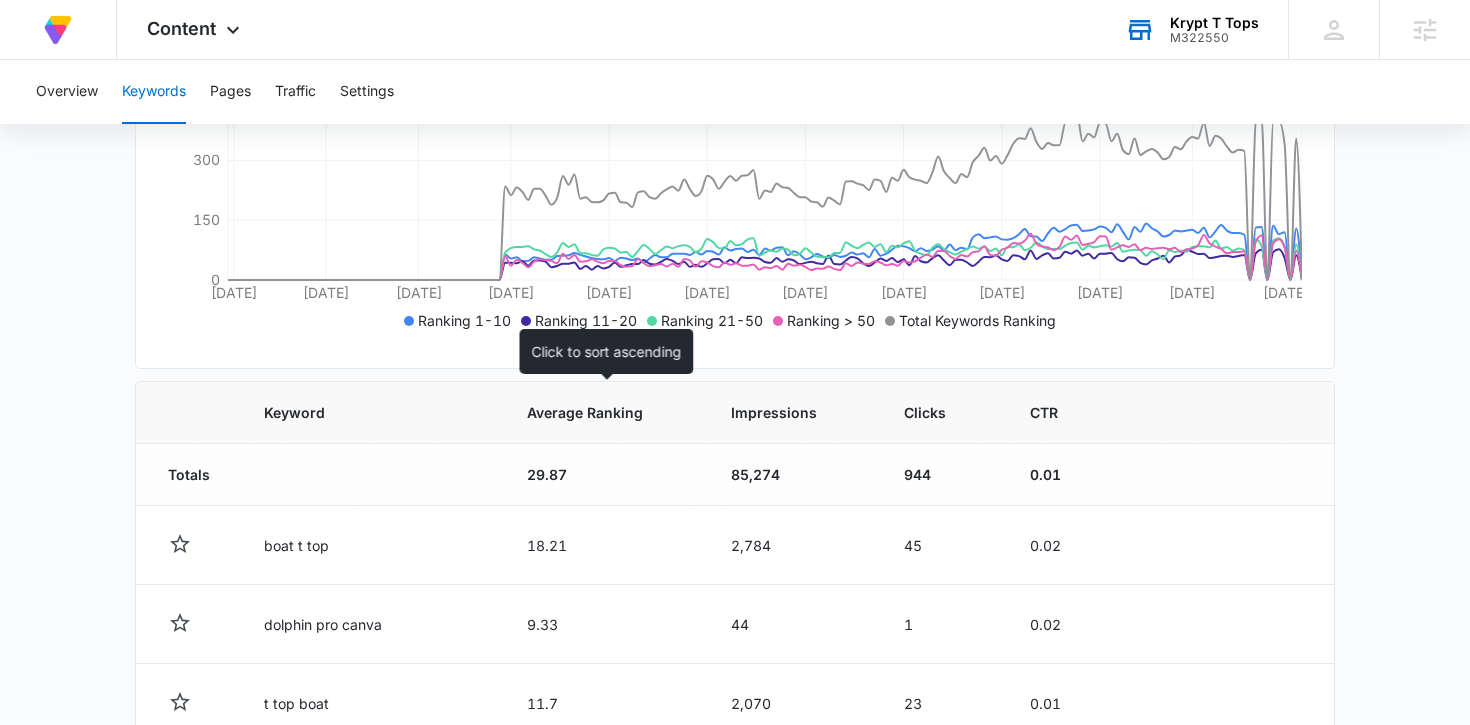 click on "Average Ranking" at bounding box center [590, 412] 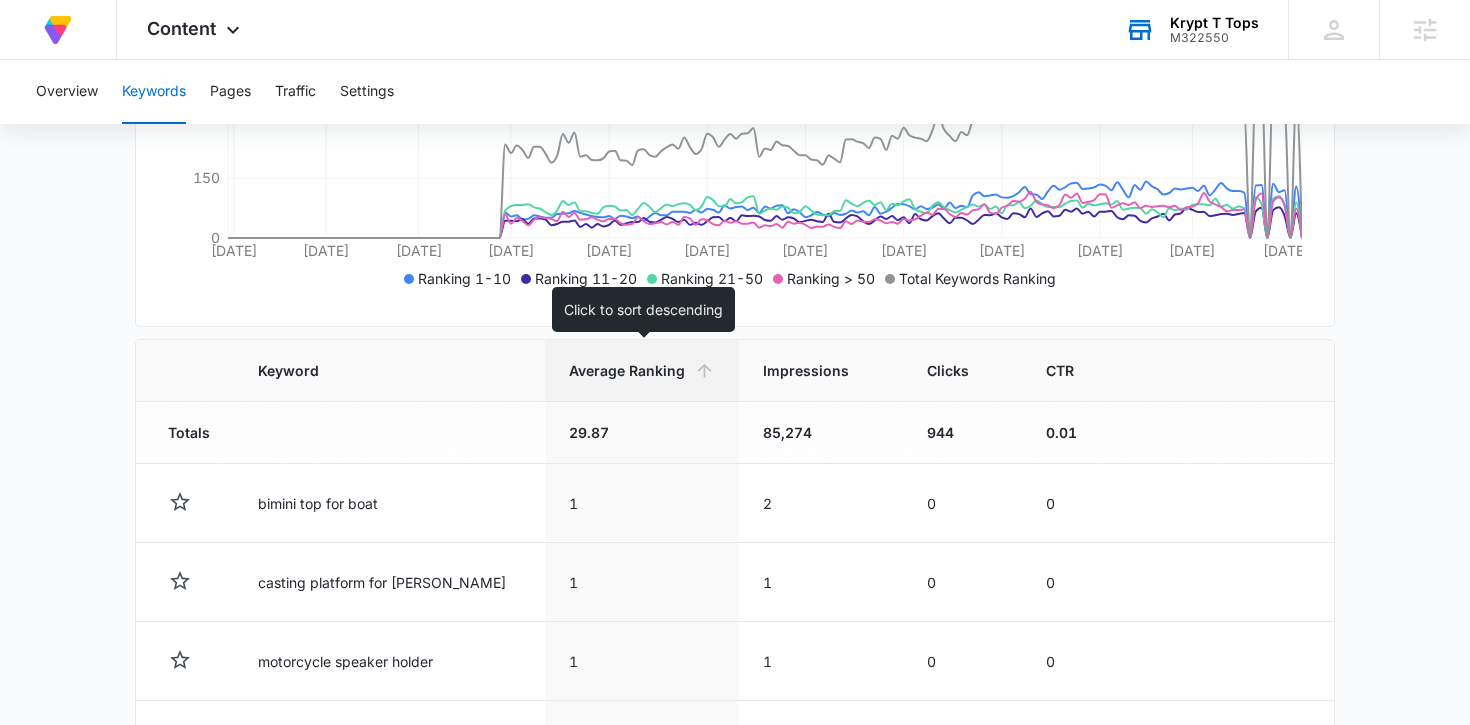 scroll, scrollTop: 494, scrollLeft: 0, axis: vertical 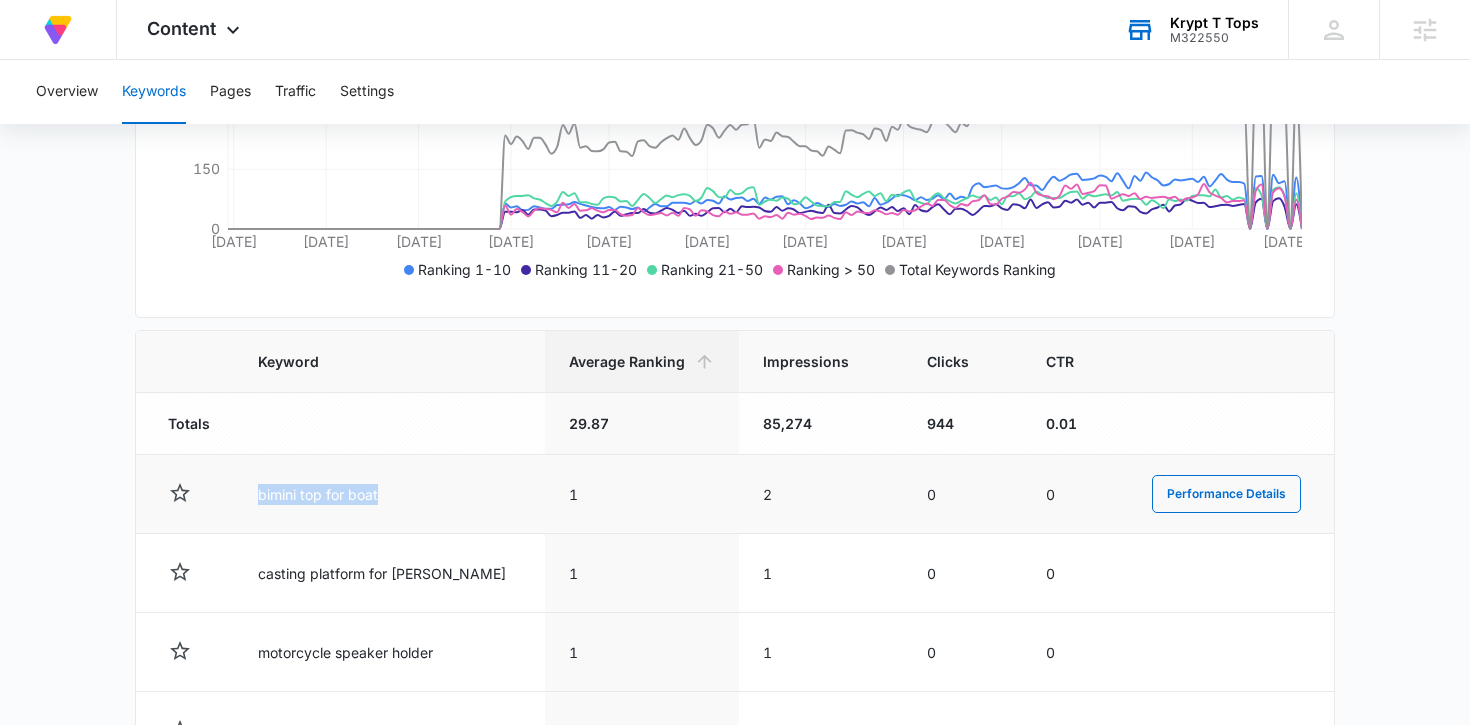 drag, startPoint x: 396, startPoint y: 507, endPoint x: 223, endPoint y: 503, distance: 173.04623 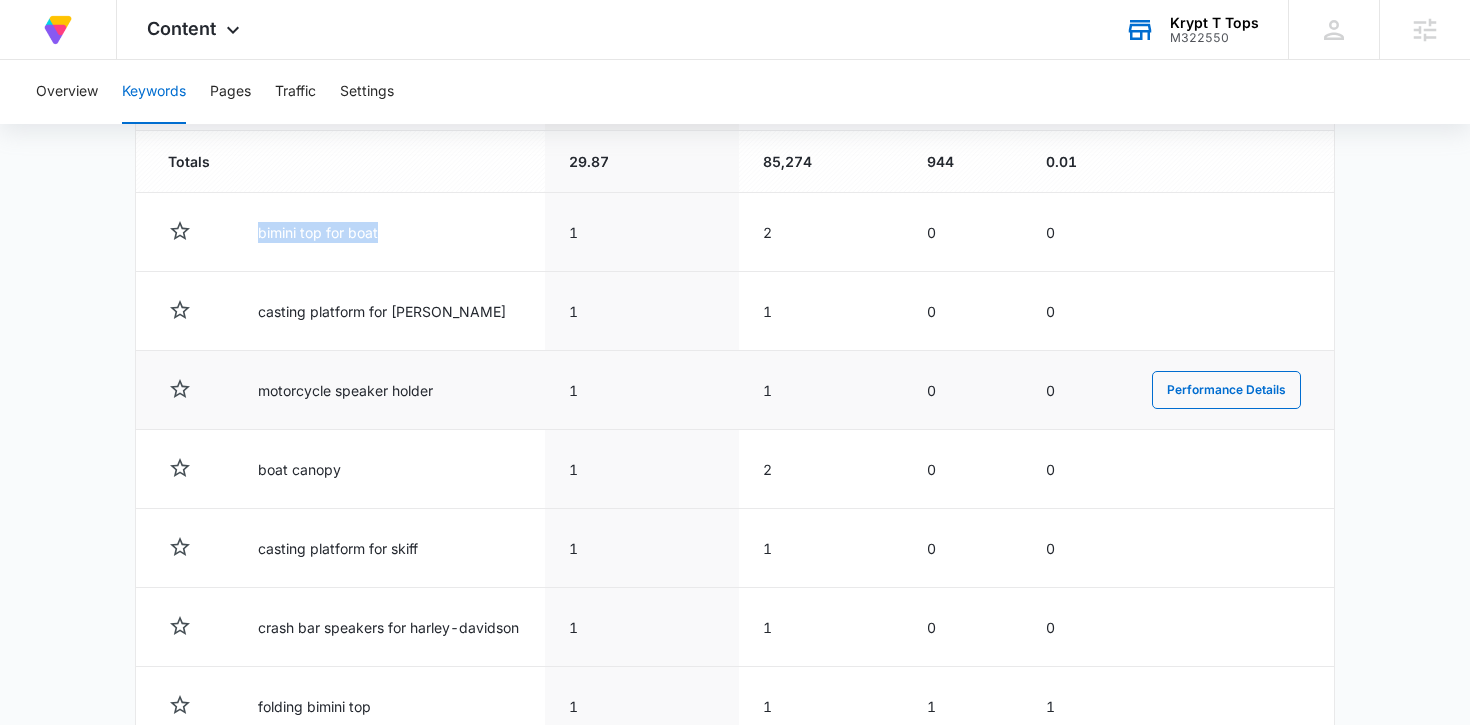 scroll, scrollTop: 774, scrollLeft: 0, axis: vertical 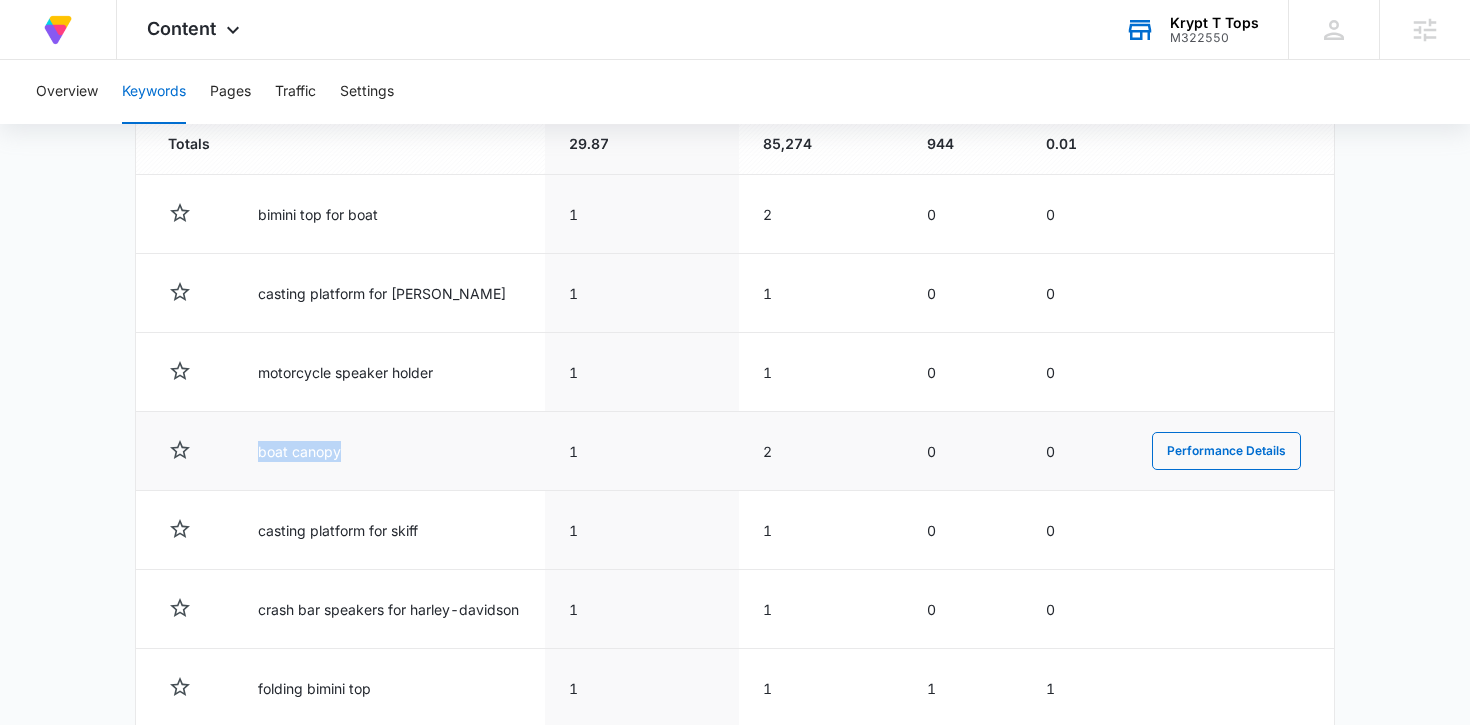 drag, startPoint x: 247, startPoint y: 450, endPoint x: 410, endPoint y: 452, distance: 163.01227 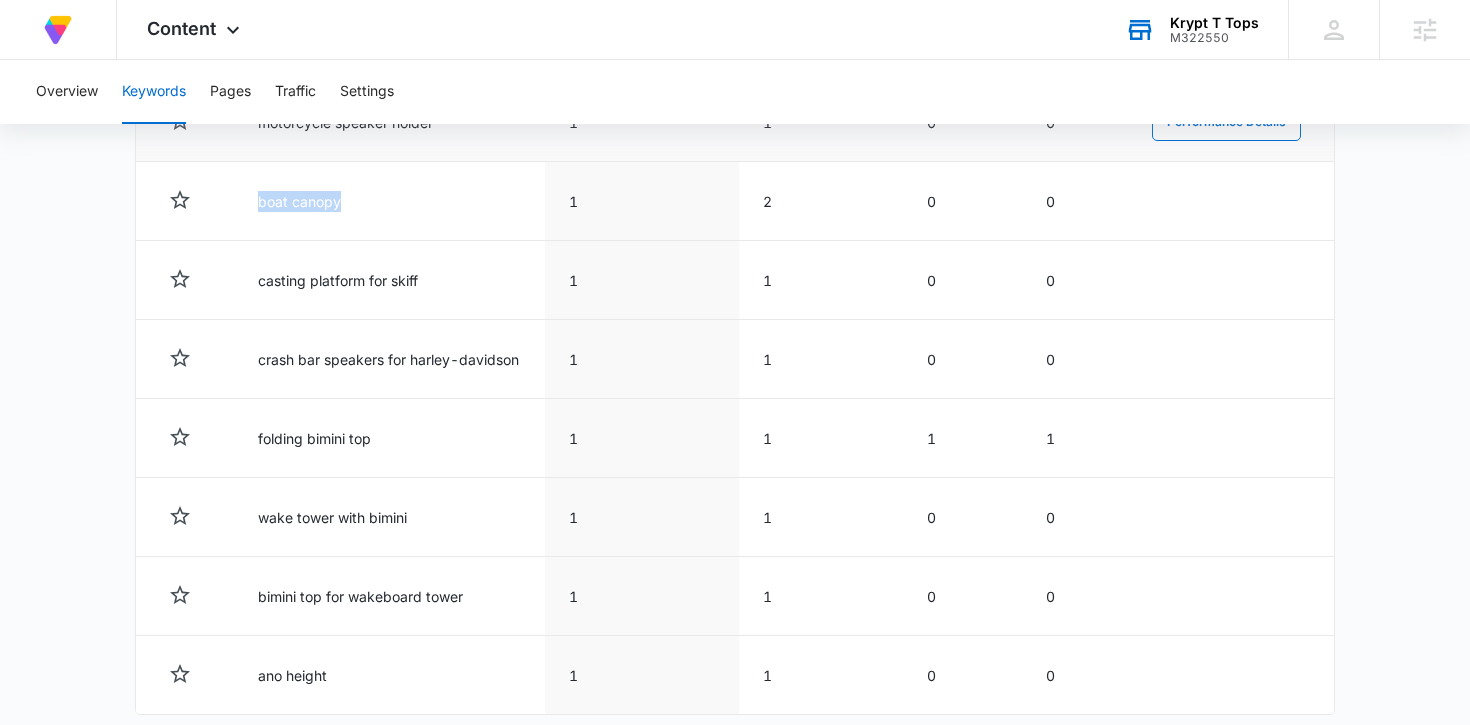 scroll, scrollTop: 1030, scrollLeft: 0, axis: vertical 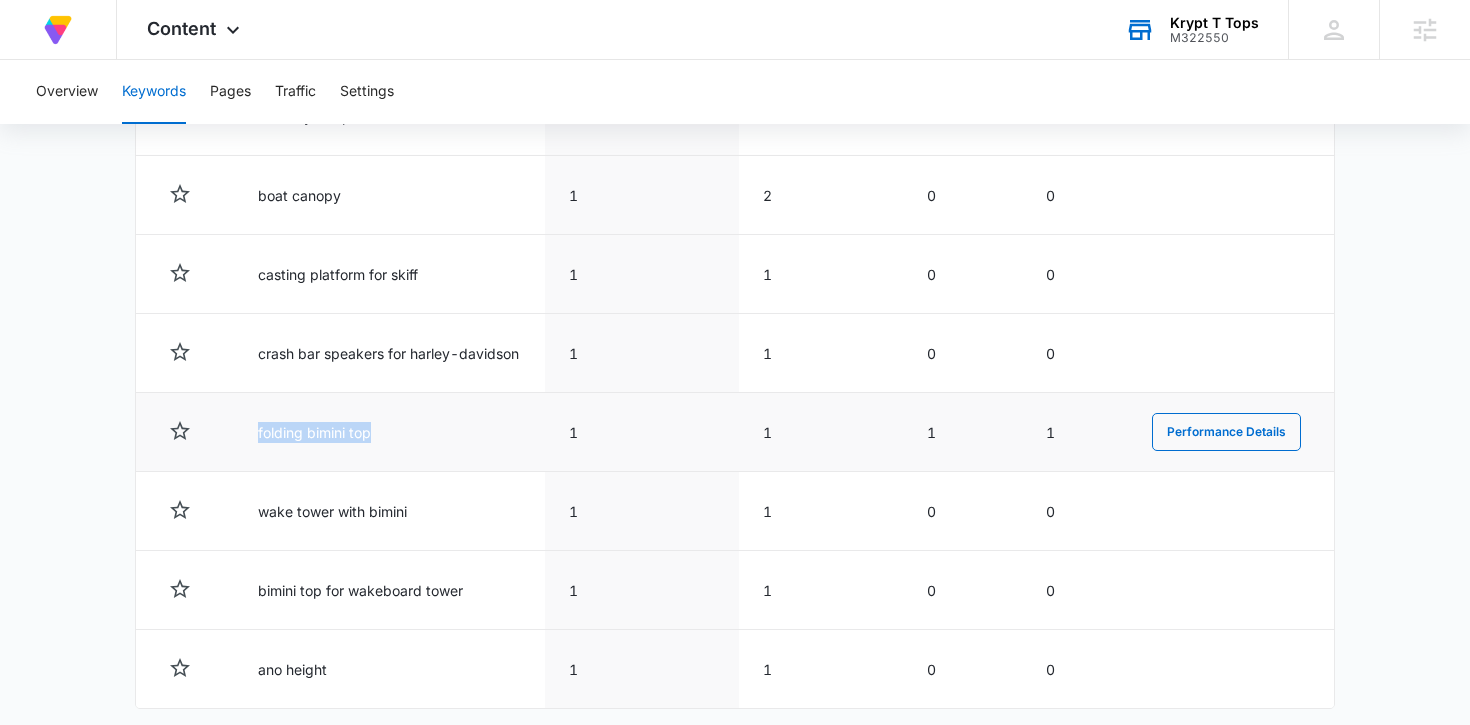drag, startPoint x: 380, startPoint y: 431, endPoint x: 205, endPoint y: 430, distance: 175.00285 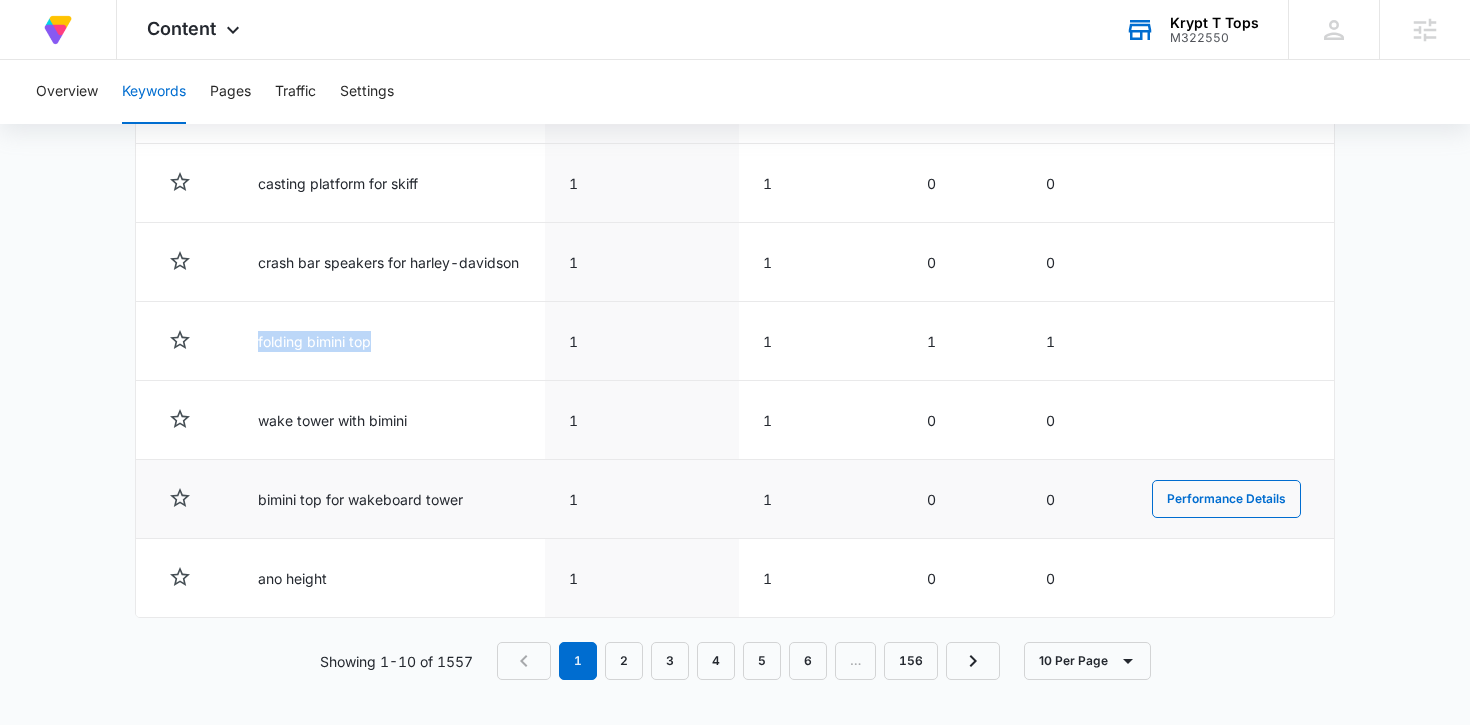 scroll, scrollTop: 1124, scrollLeft: 0, axis: vertical 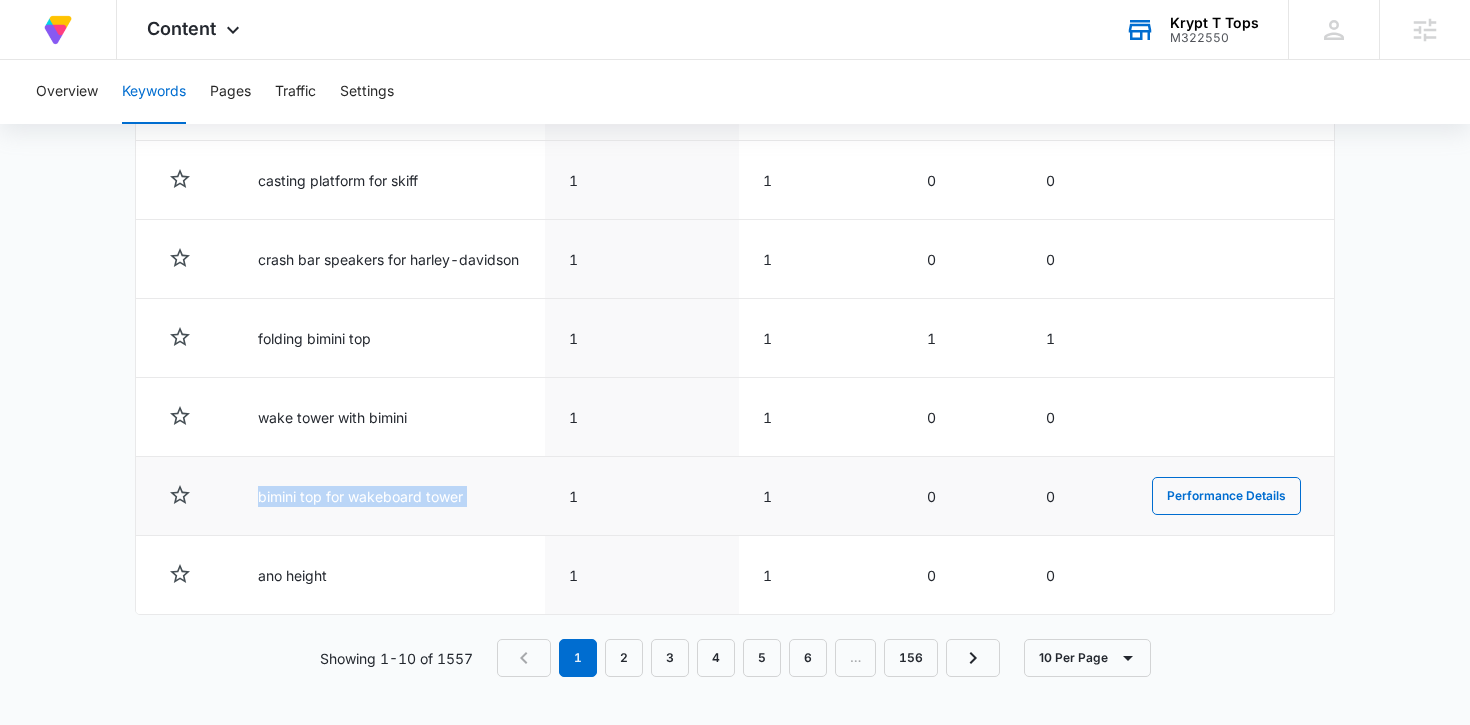 drag, startPoint x: 237, startPoint y: 494, endPoint x: 560, endPoint y: 495, distance: 323.00156 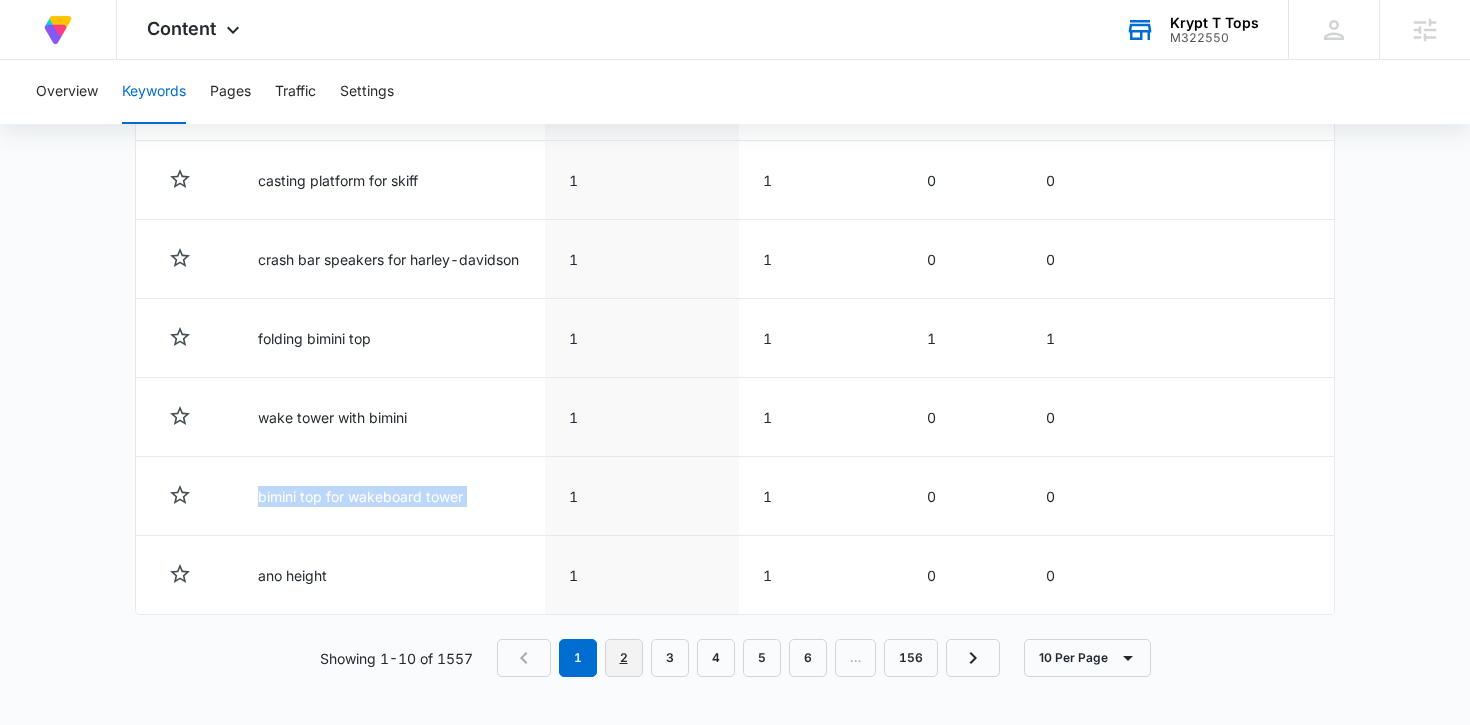 click on "2" at bounding box center (624, 658) 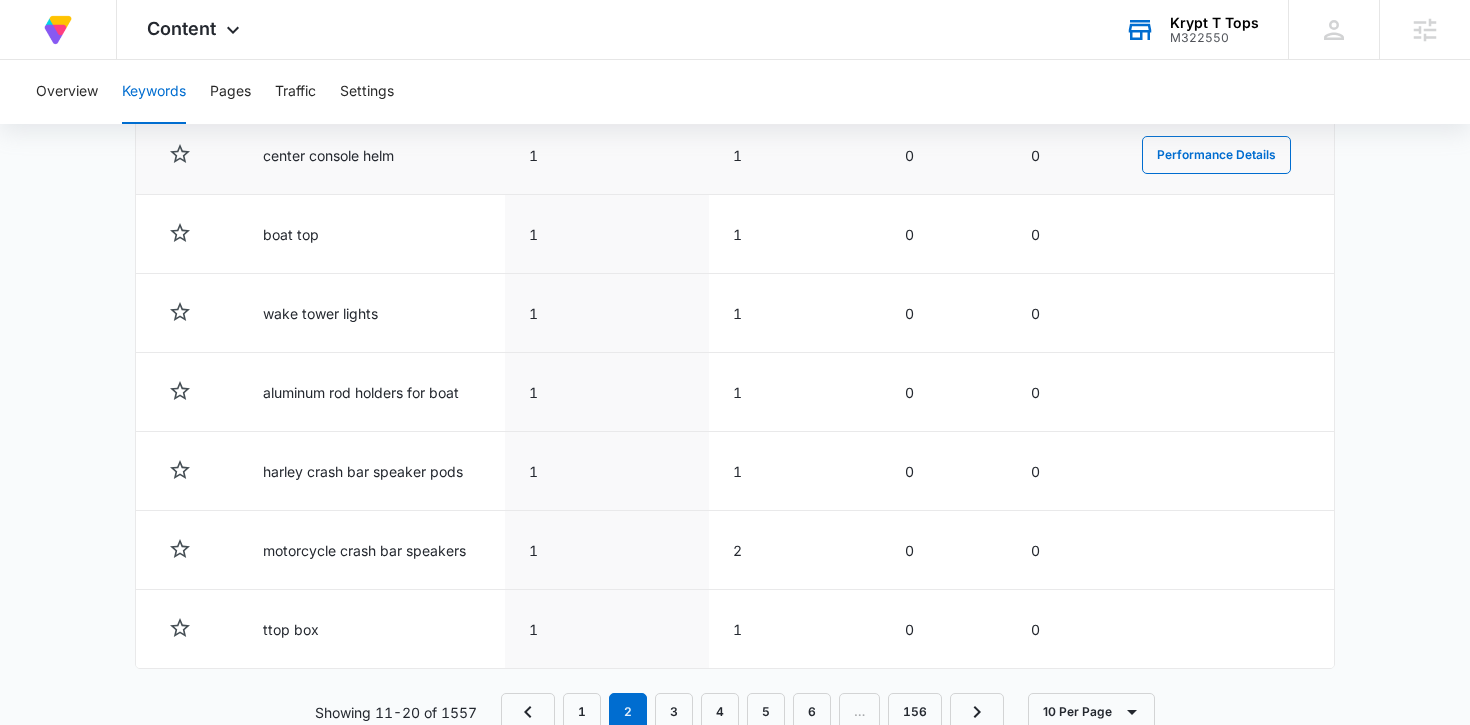 scroll, scrollTop: 1124, scrollLeft: 0, axis: vertical 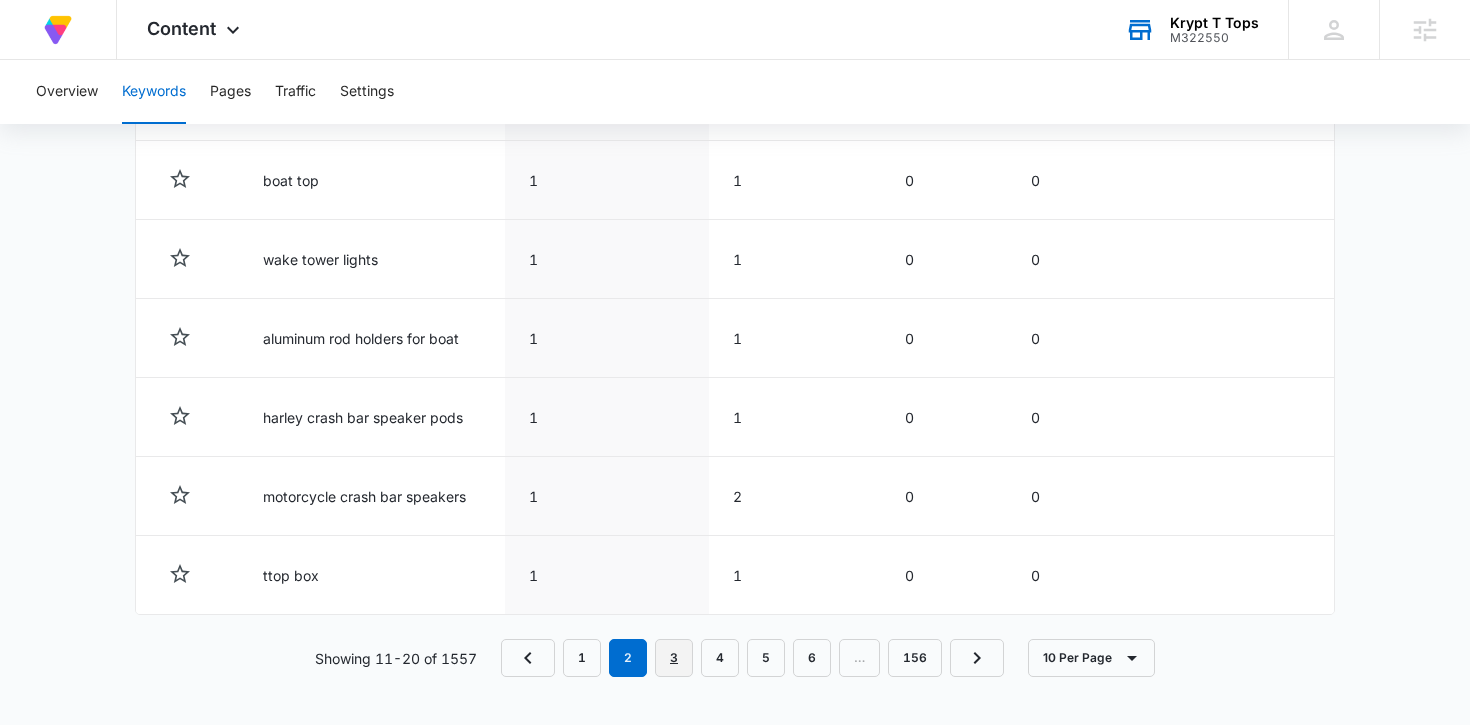 click on "3" at bounding box center (674, 658) 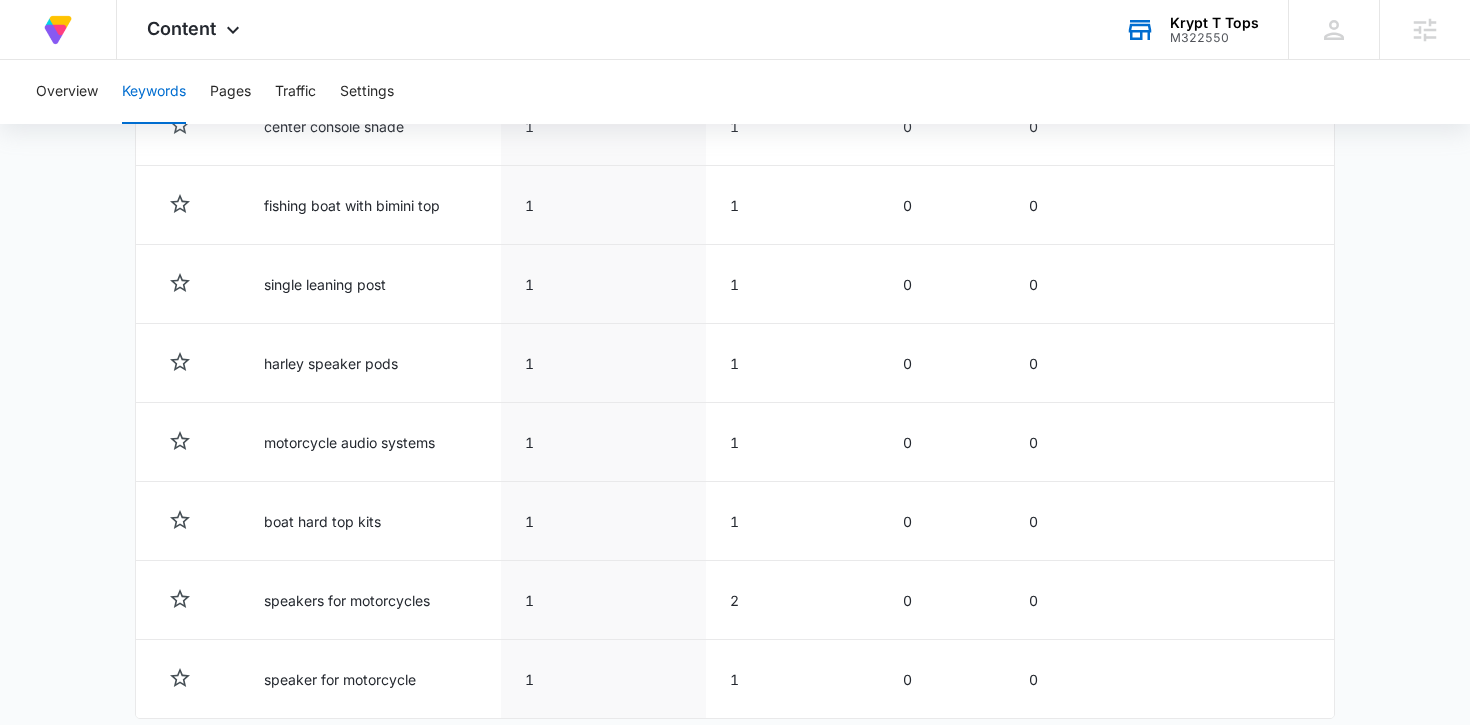 scroll, scrollTop: 1124, scrollLeft: 0, axis: vertical 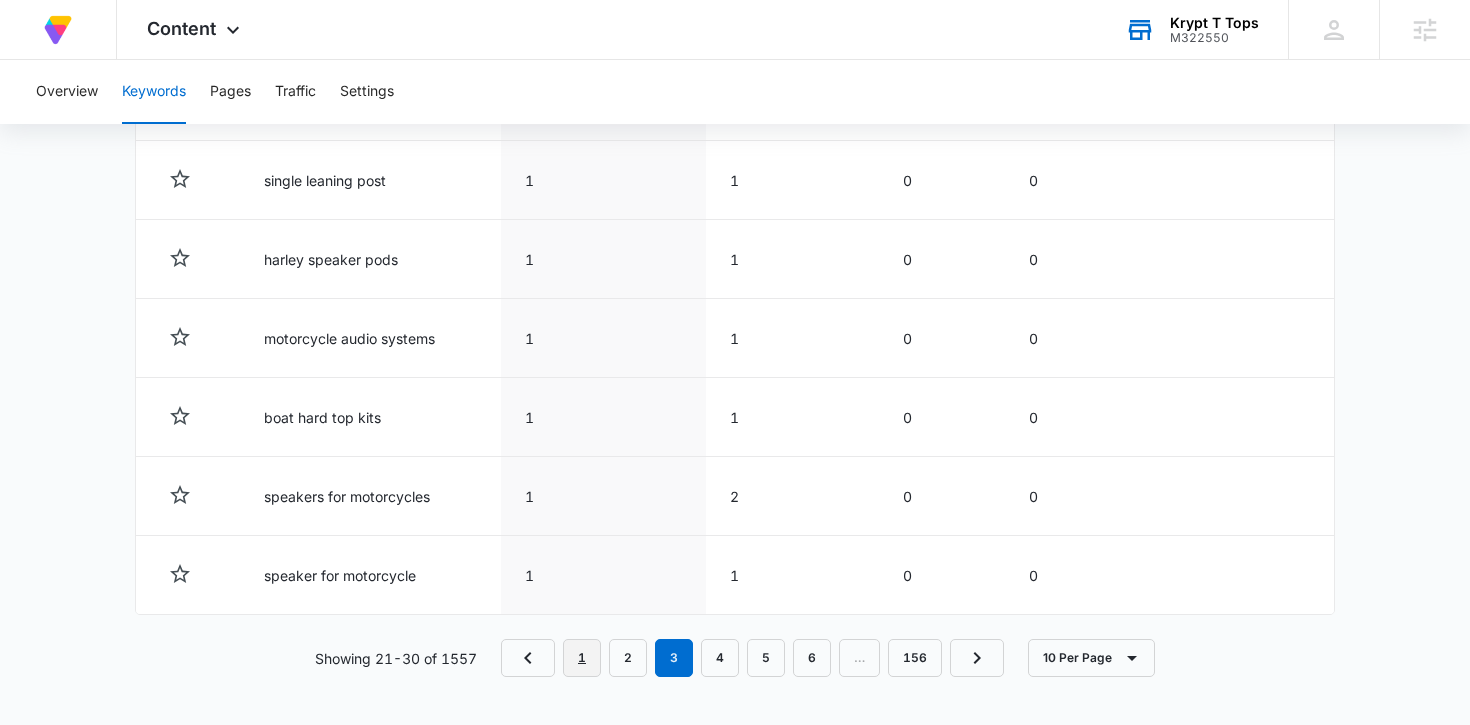 click on "1" at bounding box center [582, 658] 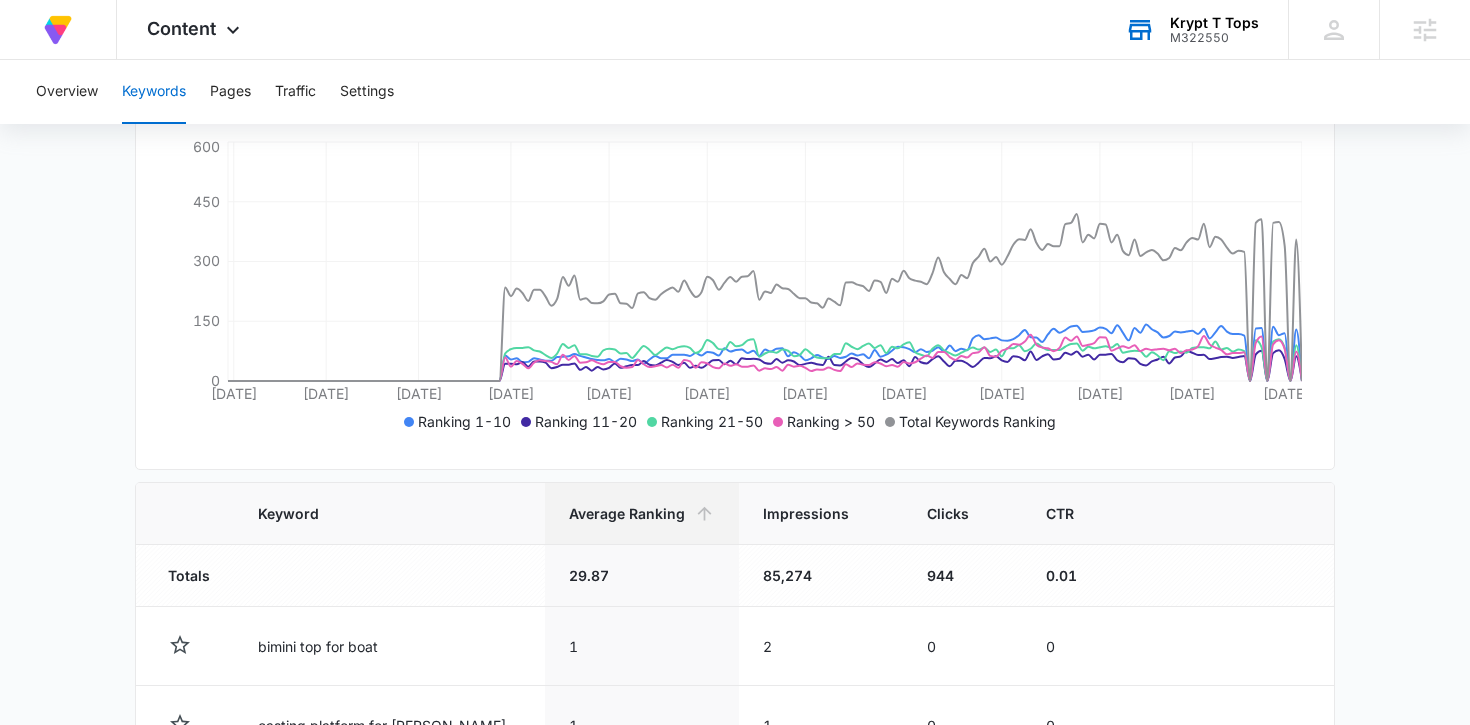 scroll, scrollTop: 453, scrollLeft: 0, axis: vertical 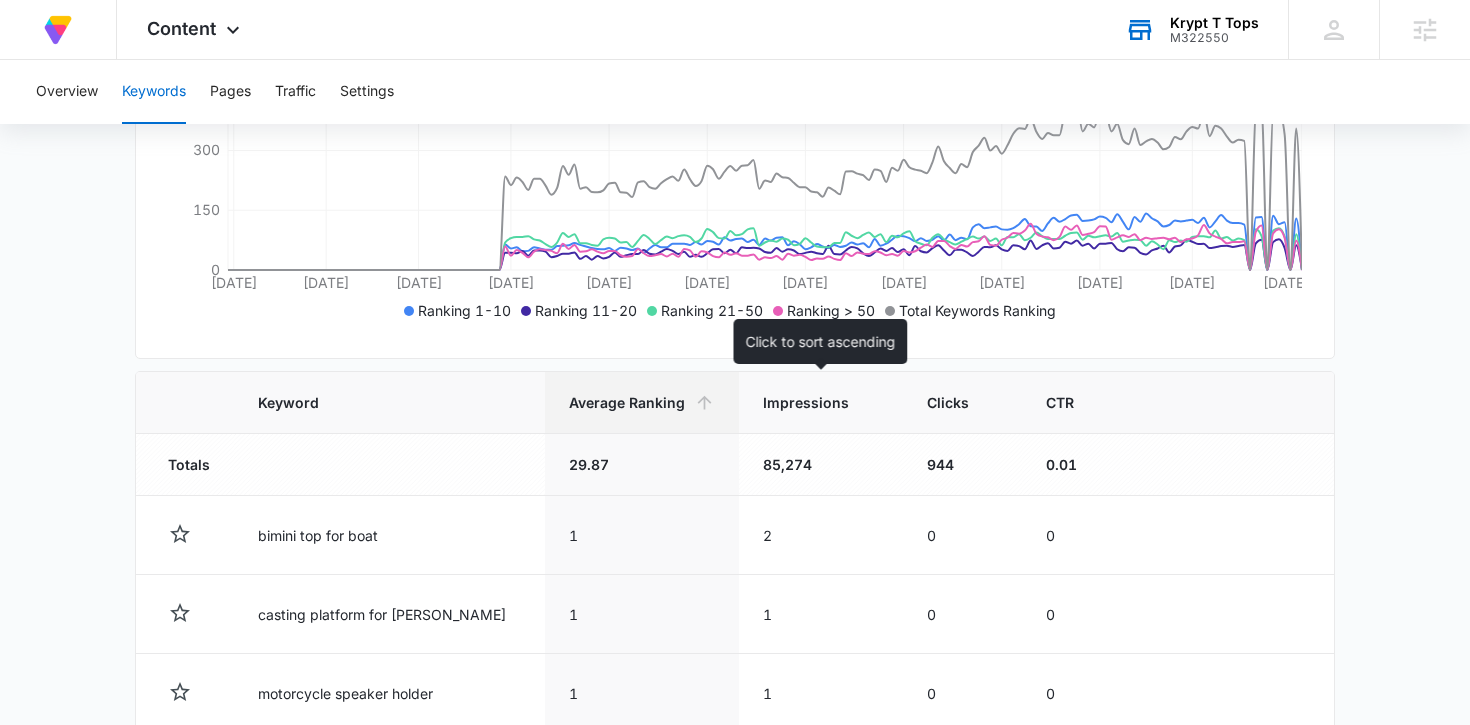 click on "Impressions" at bounding box center [806, 402] 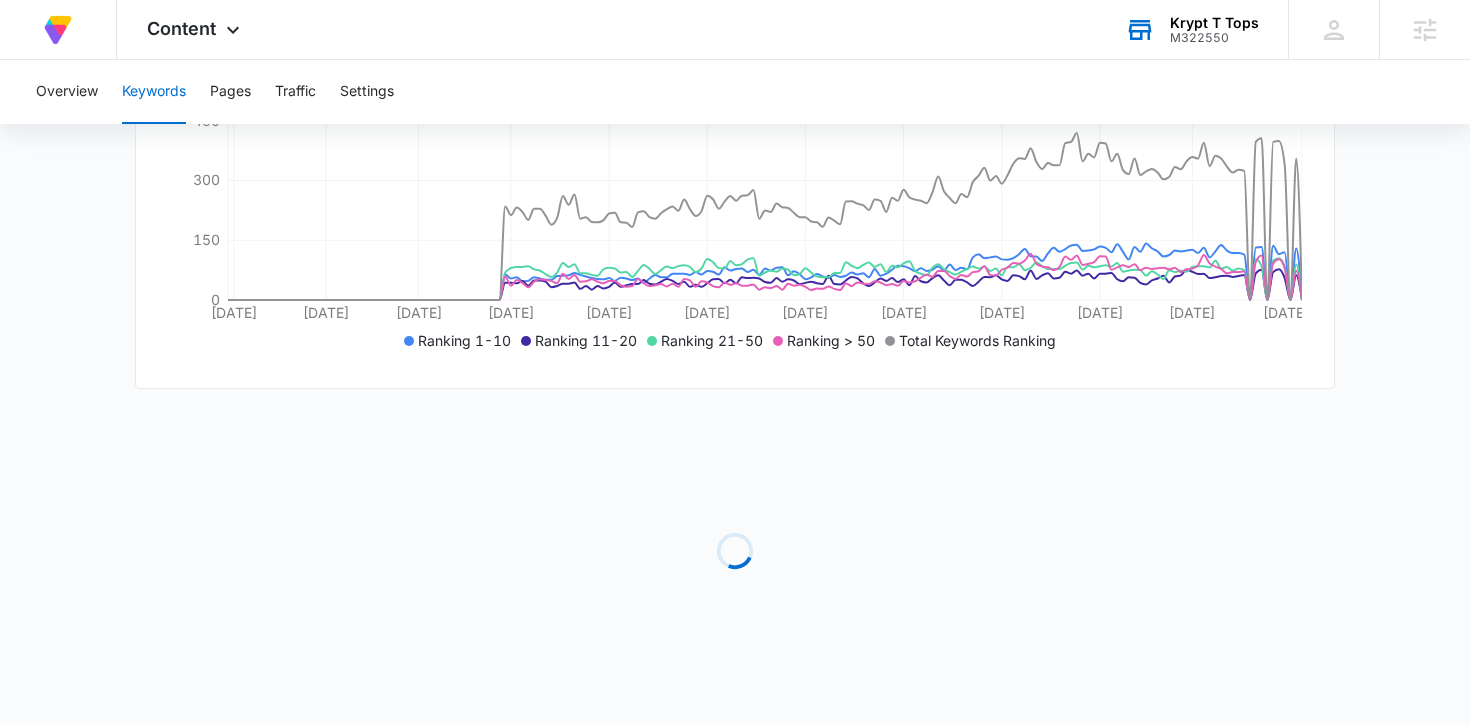 scroll, scrollTop: 453, scrollLeft: 0, axis: vertical 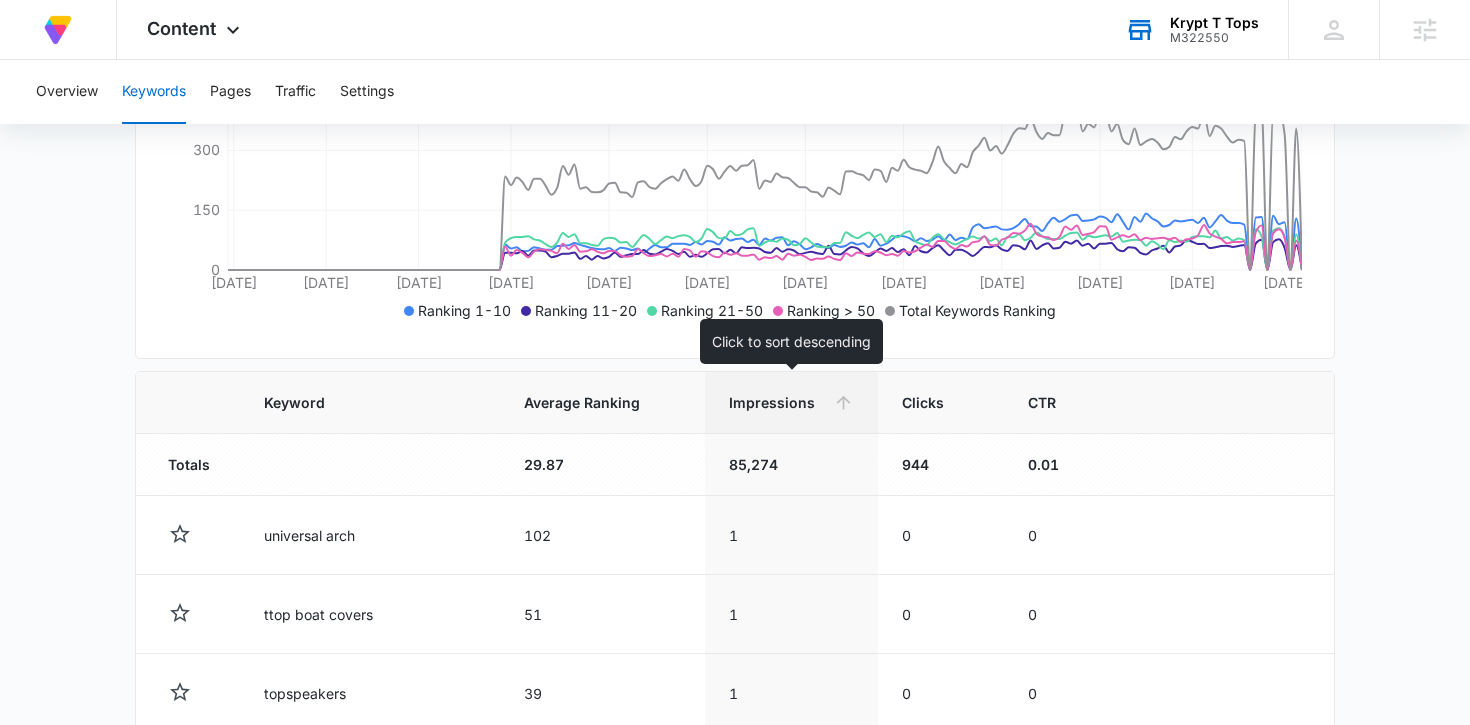 click on "Impressions" at bounding box center [777, 402] 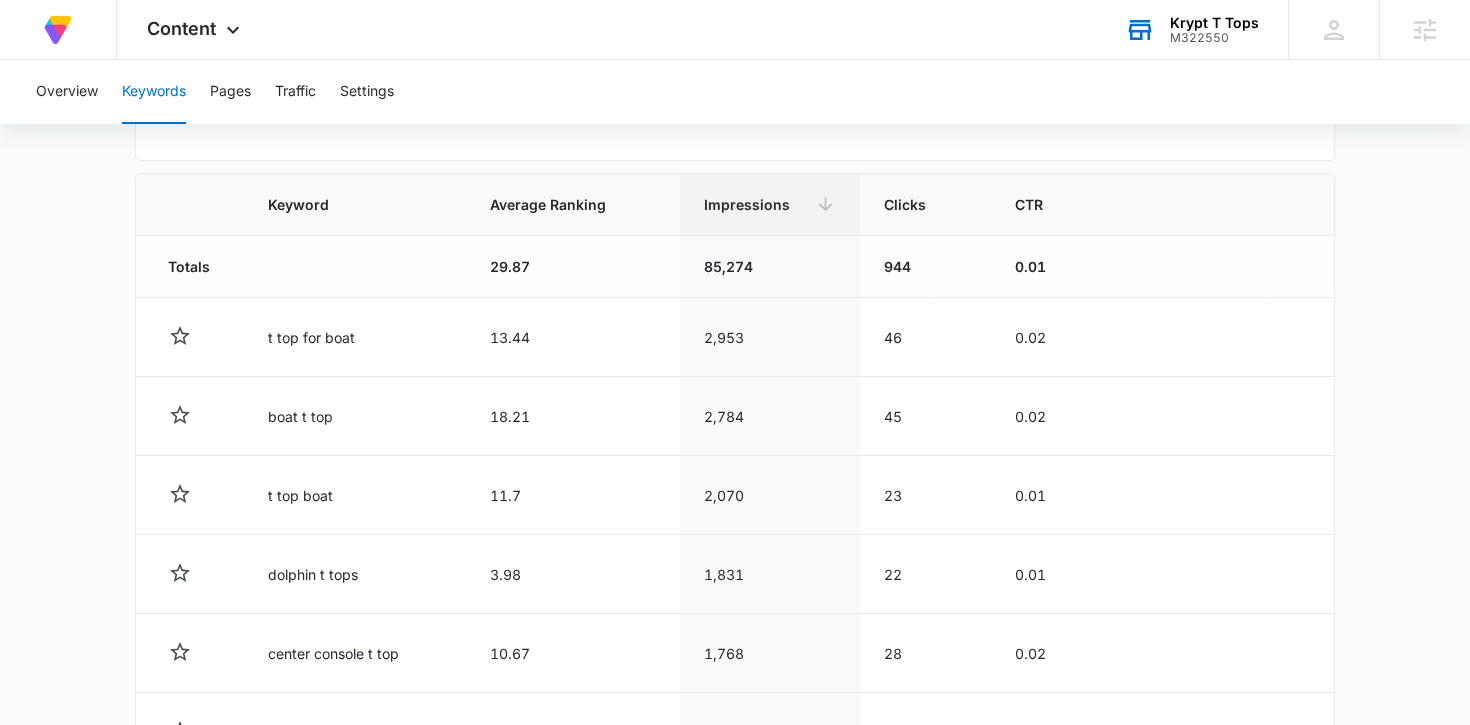 scroll, scrollTop: 655, scrollLeft: 0, axis: vertical 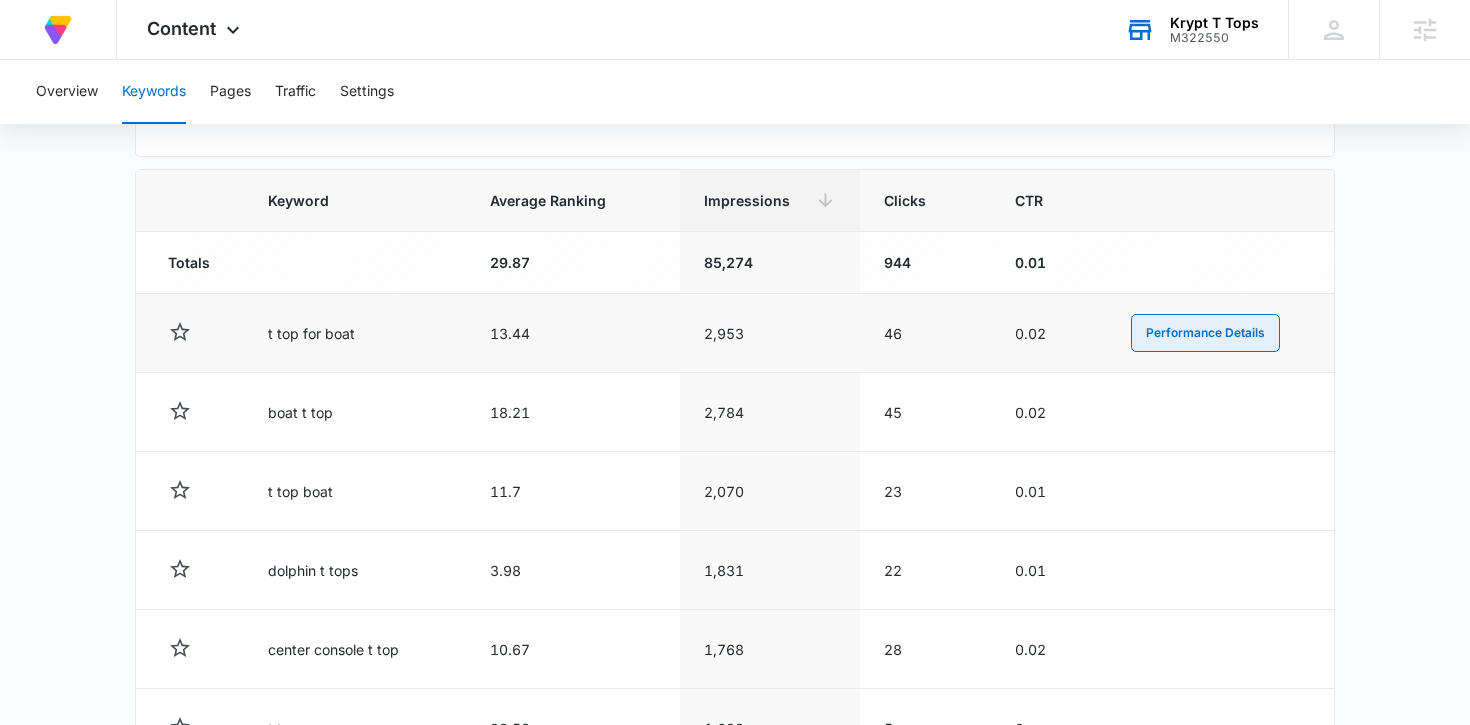 click on "Performance Details" at bounding box center (1205, 333) 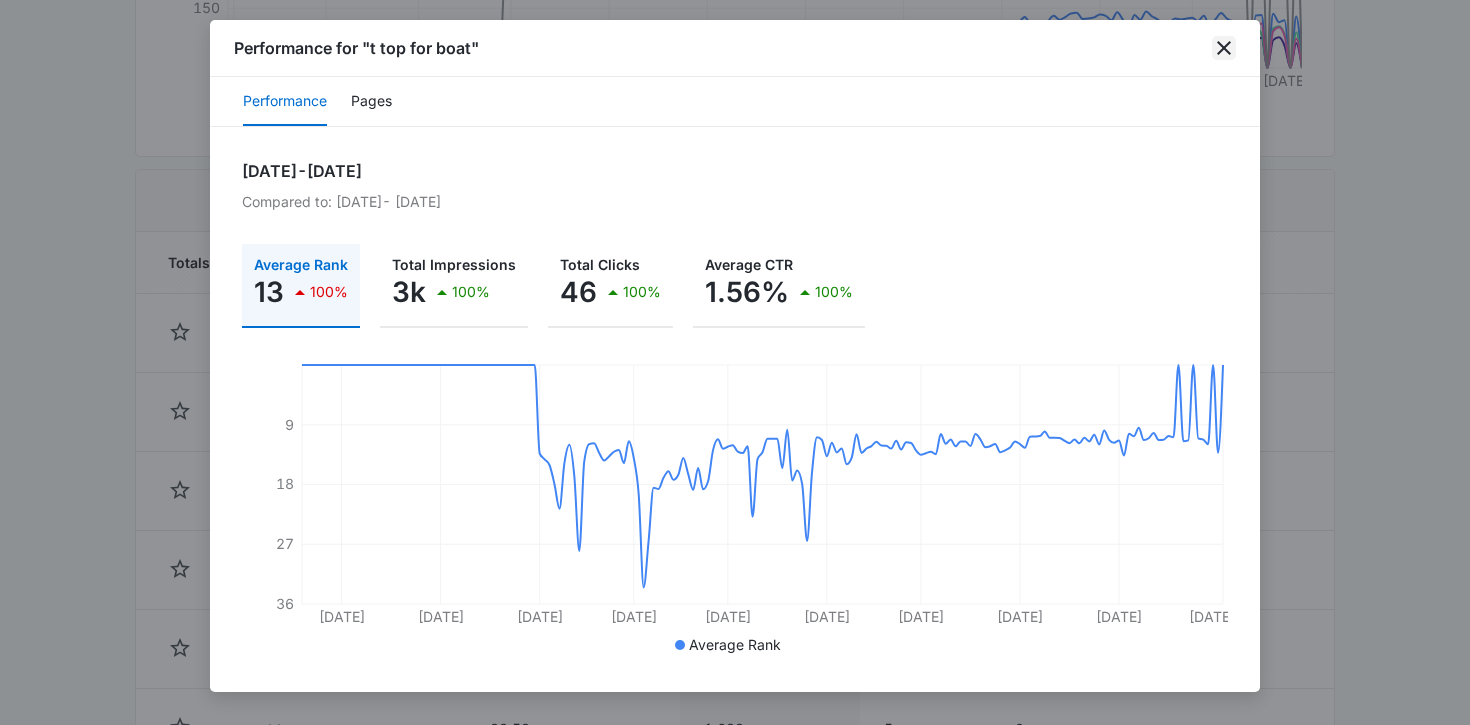 click 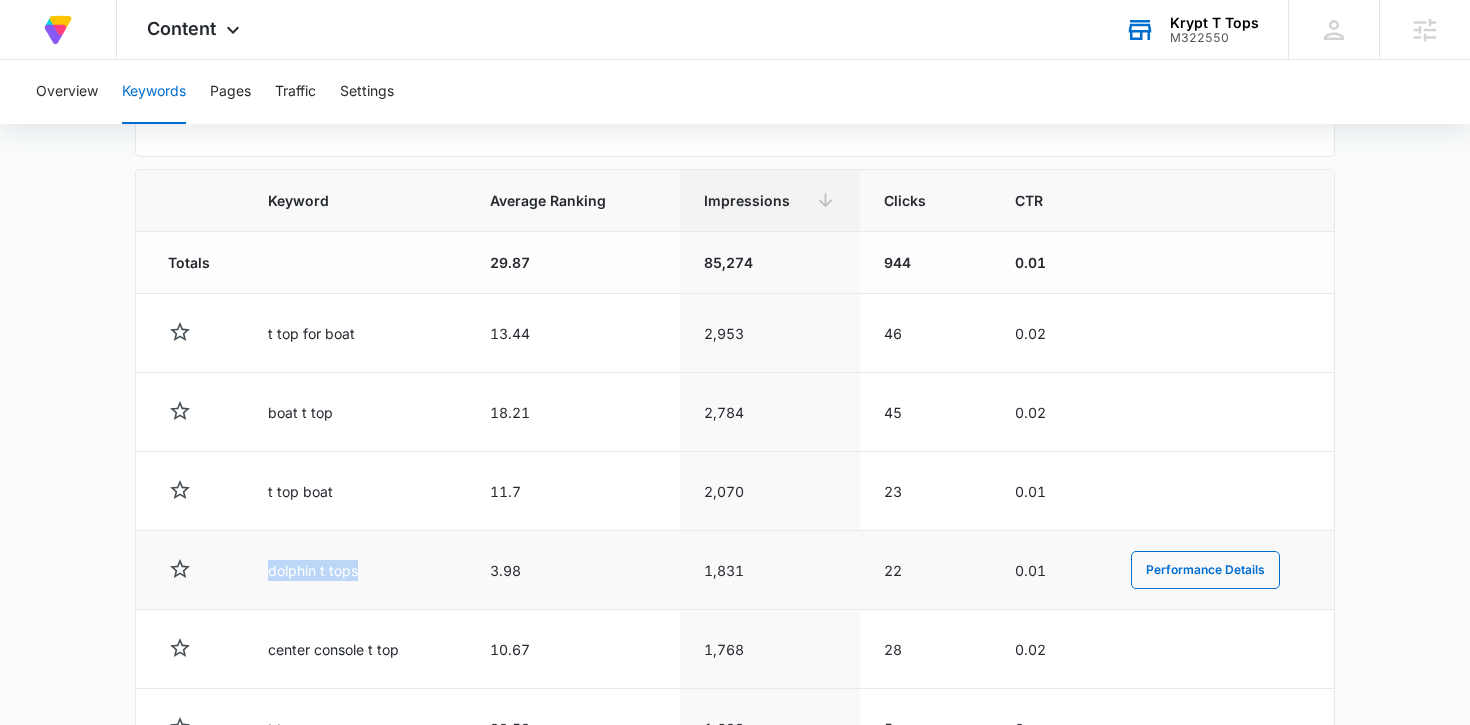 drag, startPoint x: 367, startPoint y: 571, endPoint x: 231, endPoint y: 567, distance: 136.0588 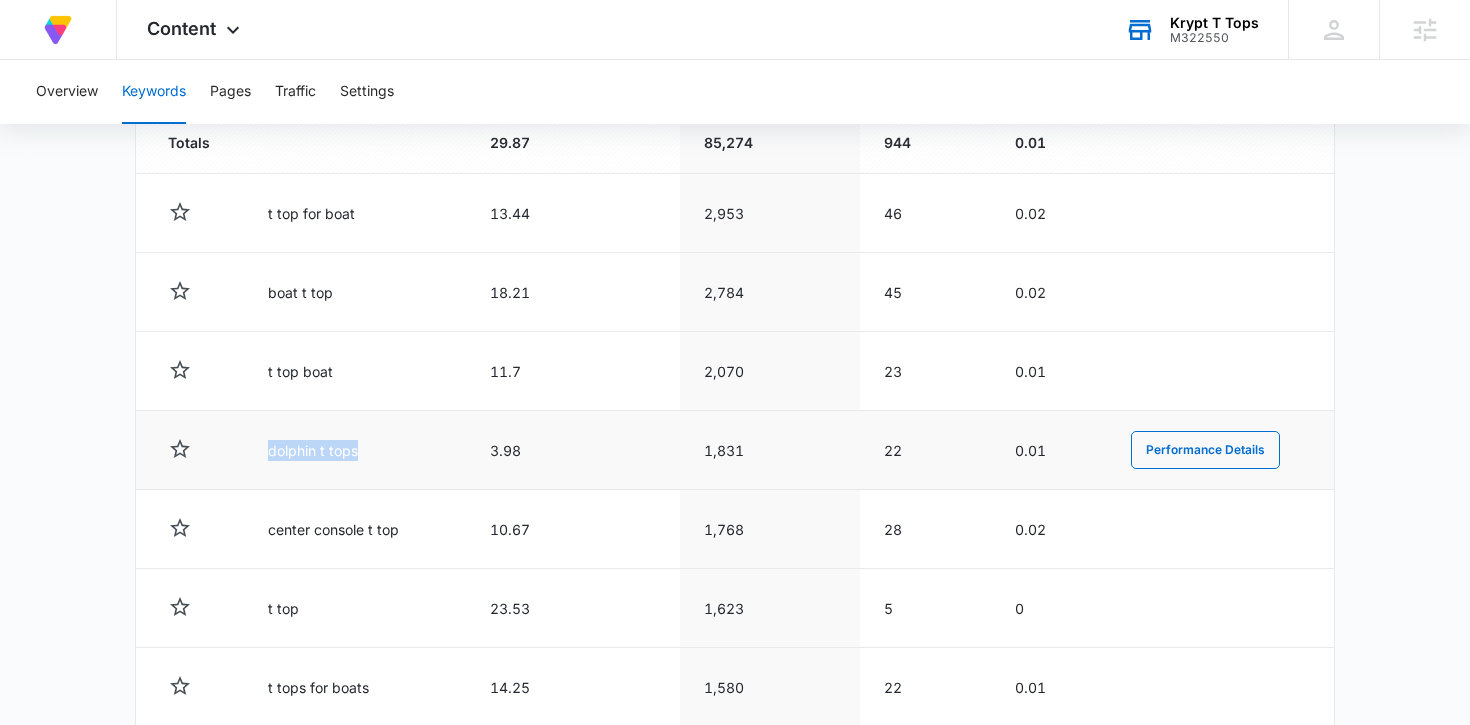 scroll, scrollTop: 776, scrollLeft: 0, axis: vertical 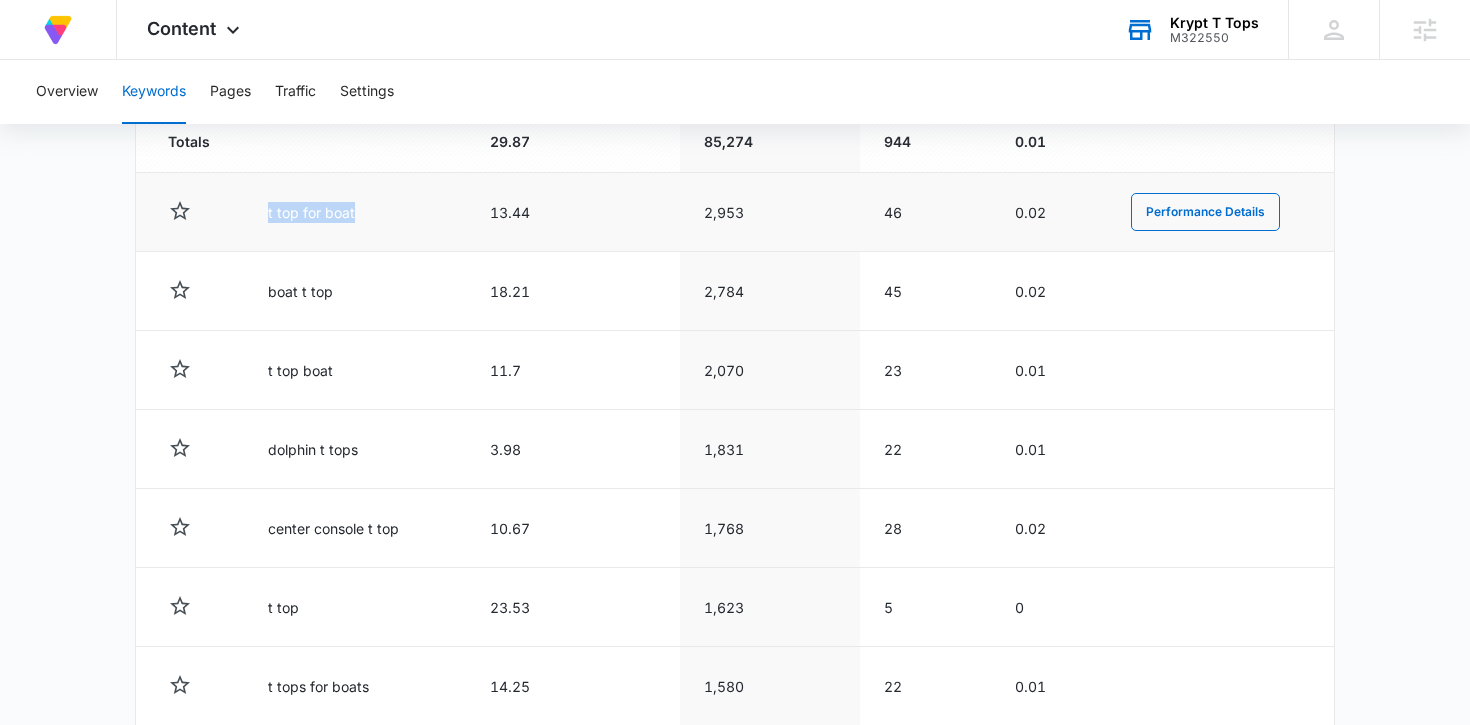 drag, startPoint x: 261, startPoint y: 210, endPoint x: 440, endPoint y: 217, distance: 179.13683 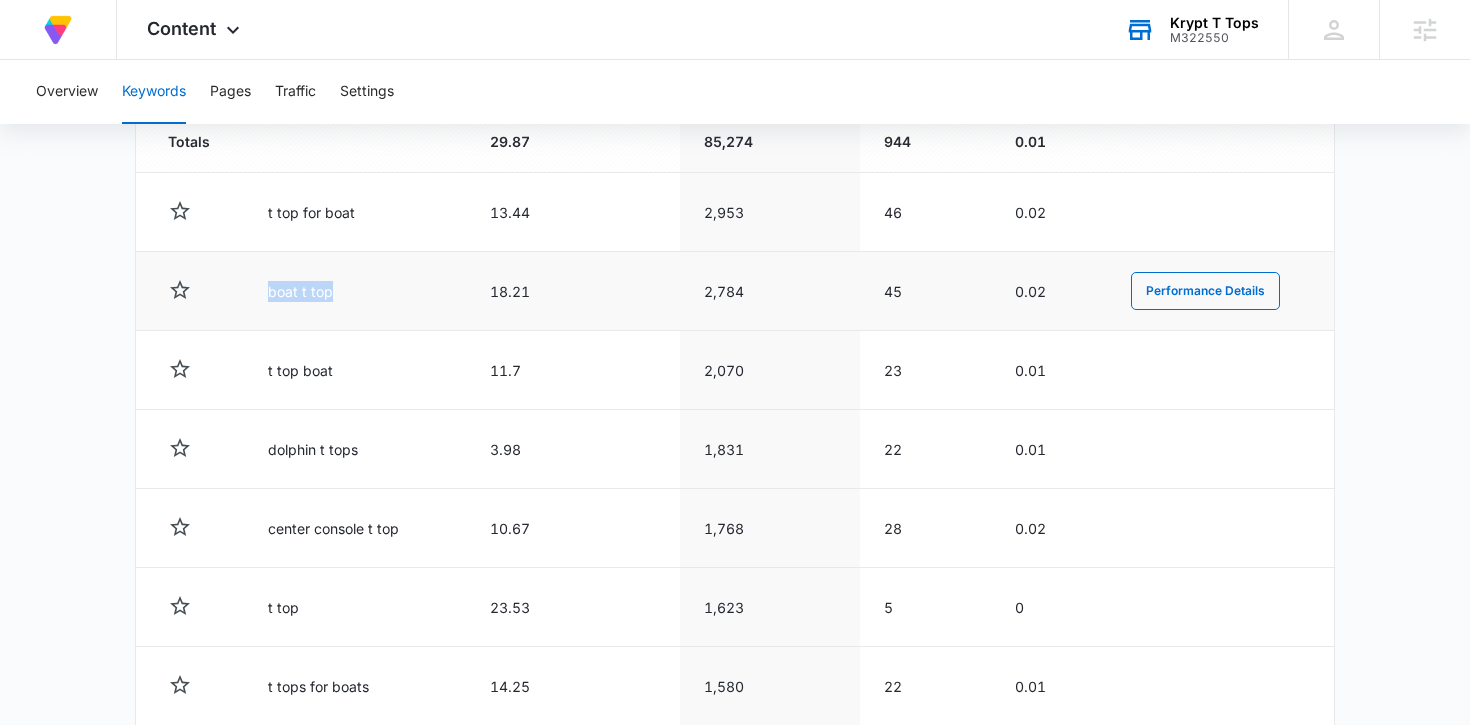 drag, startPoint x: 262, startPoint y: 283, endPoint x: 402, endPoint y: 292, distance: 140.28899 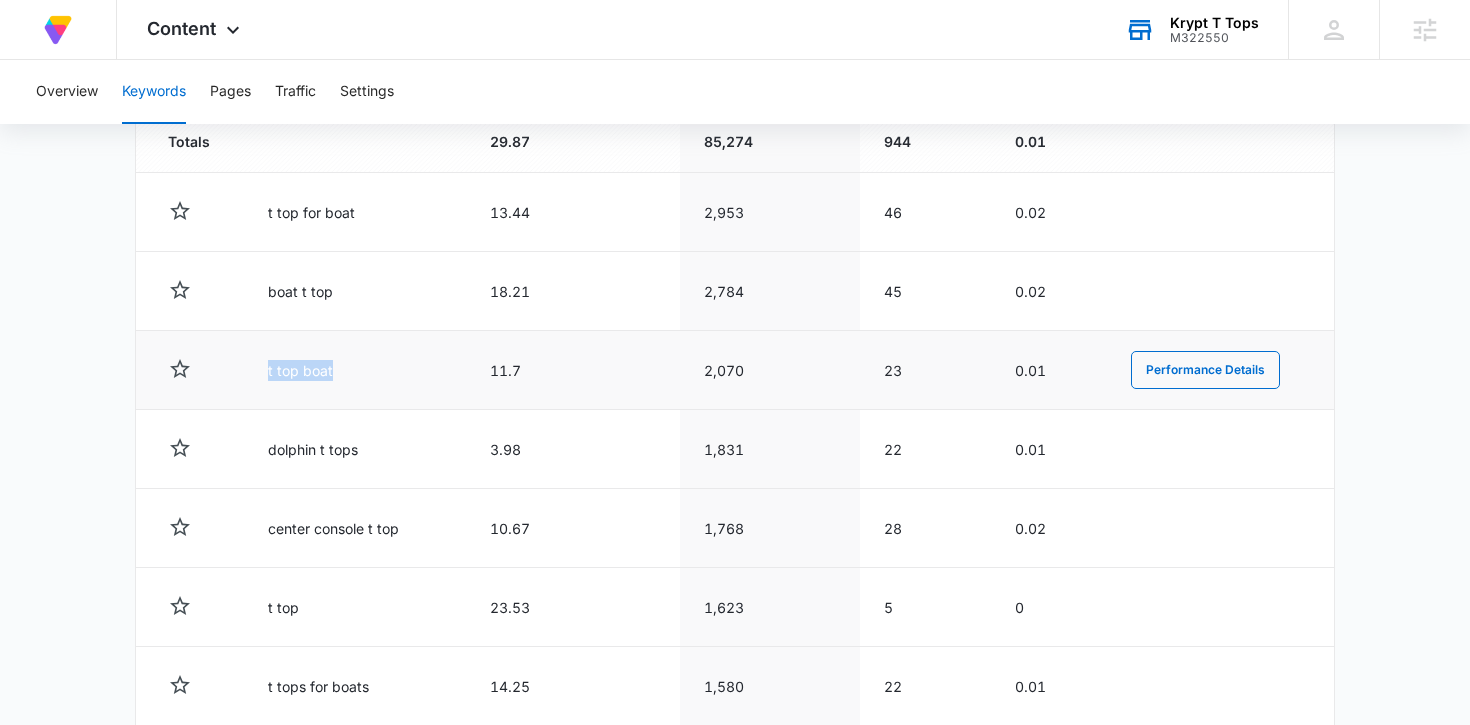 drag, startPoint x: 263, startPoint y: 372, endPoint x: 357, endPoint y: 371, distance: 94.00532 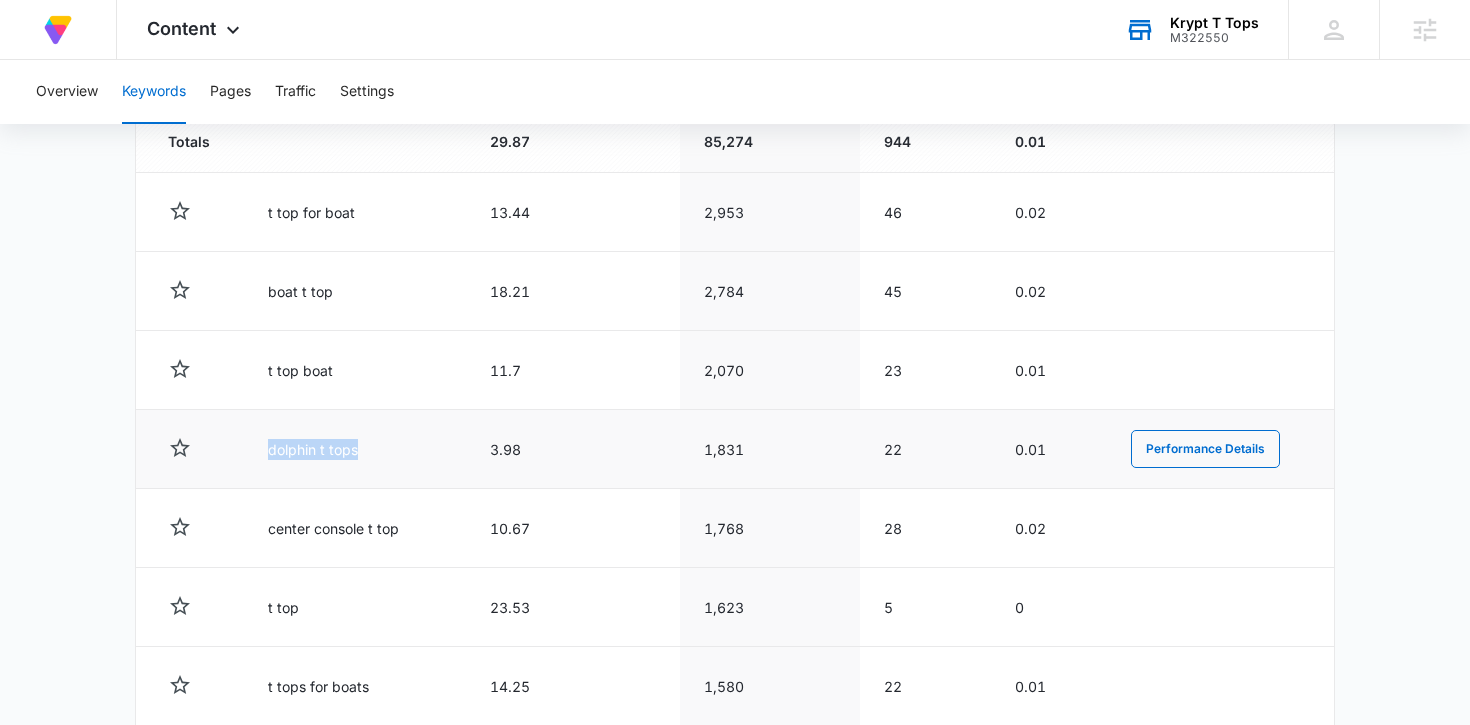 drag, startPoint x: 262, startPoint y: 443, endPoint x: 389, endPoint y: 447, distance: 127.06297 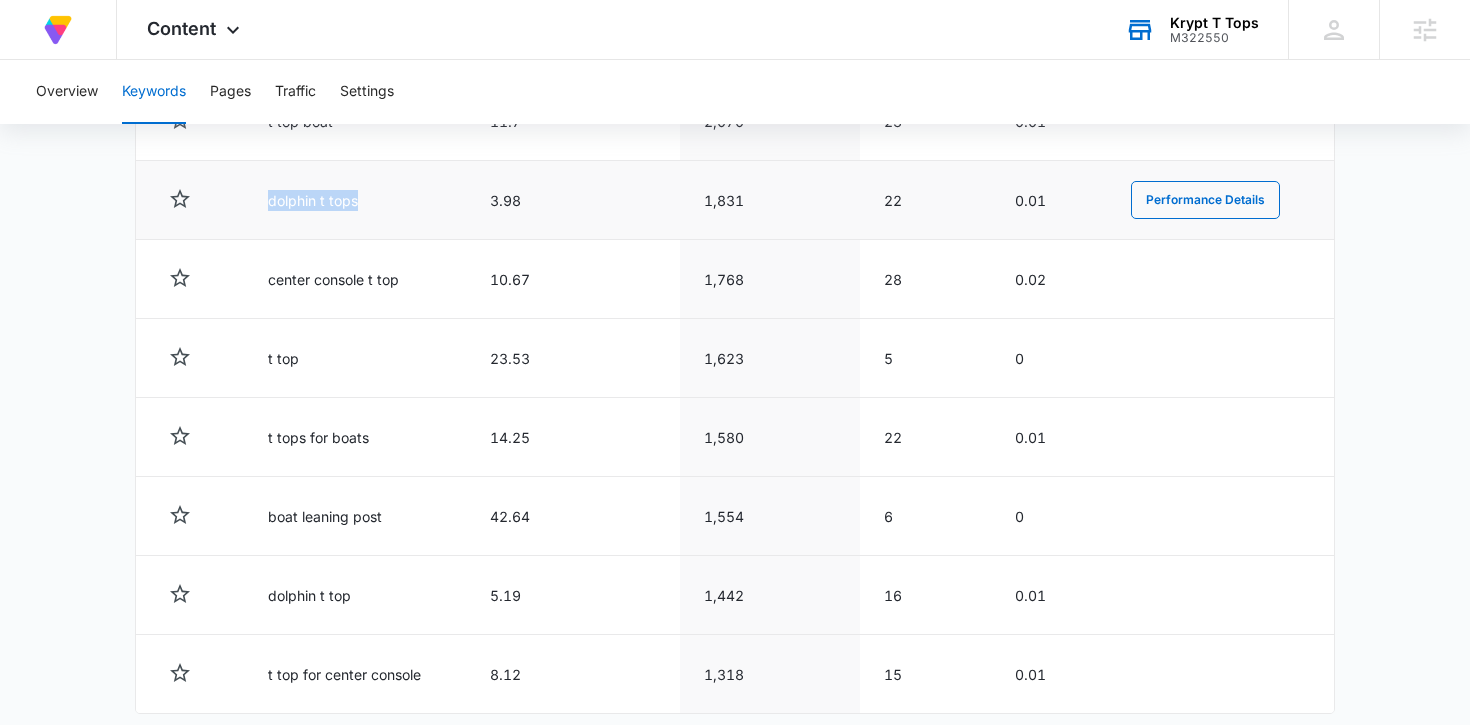 scroll, scrollTop: 1029, scrollLeft: 0, axis: vertical 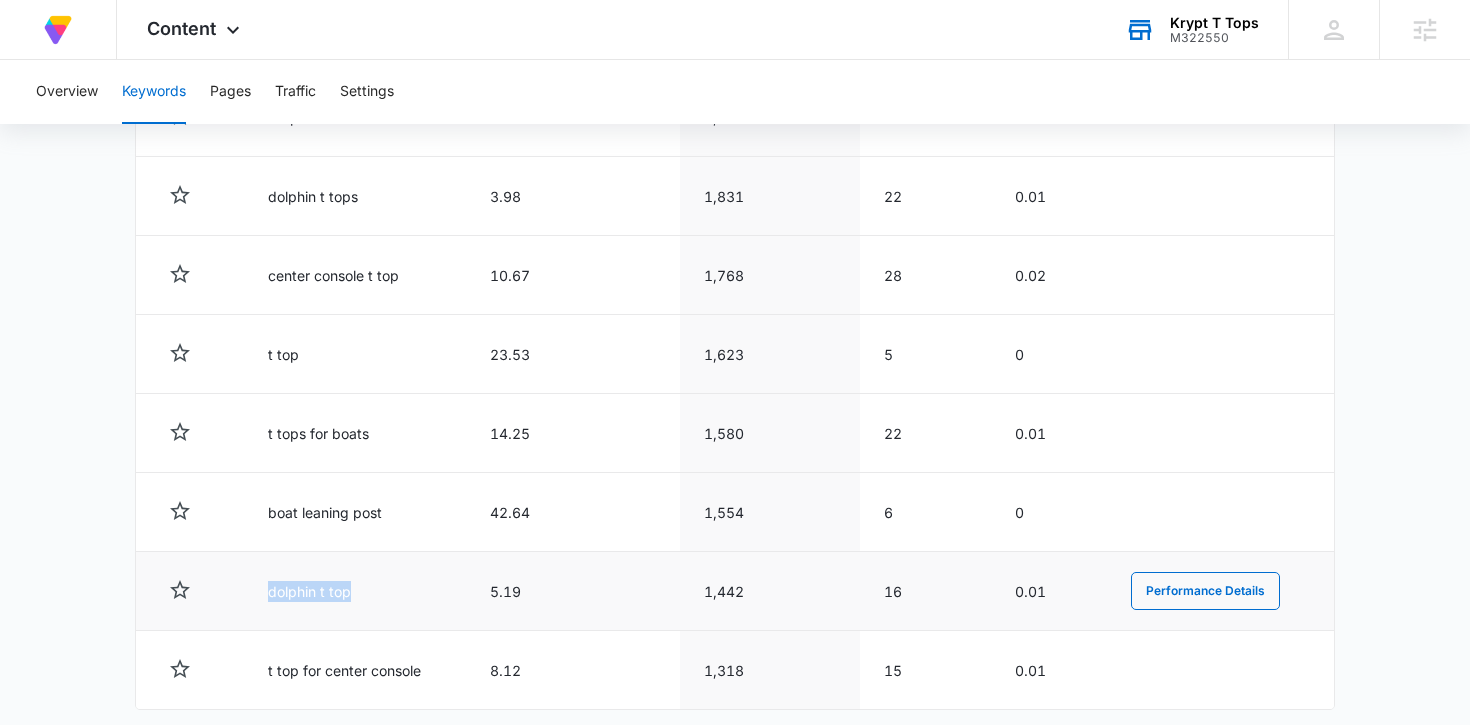 drag, startPoint x: 364, startPoint y: 591, endPoint x: 220, endPoint y: 589, distance: 144.01389 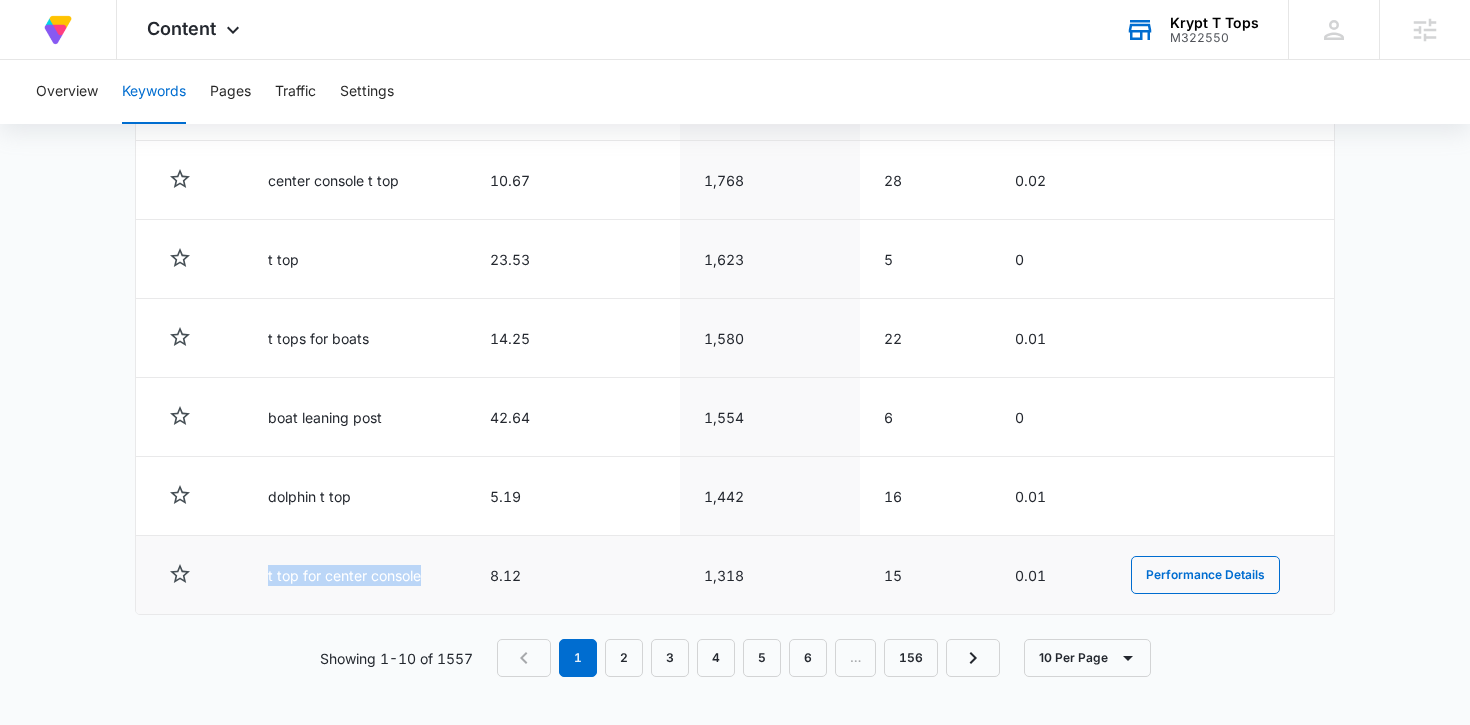 drag, startPoint x: 433, startPoint y: 580, endPoint x: 224, endPoint y: 581, distance: 209.0024 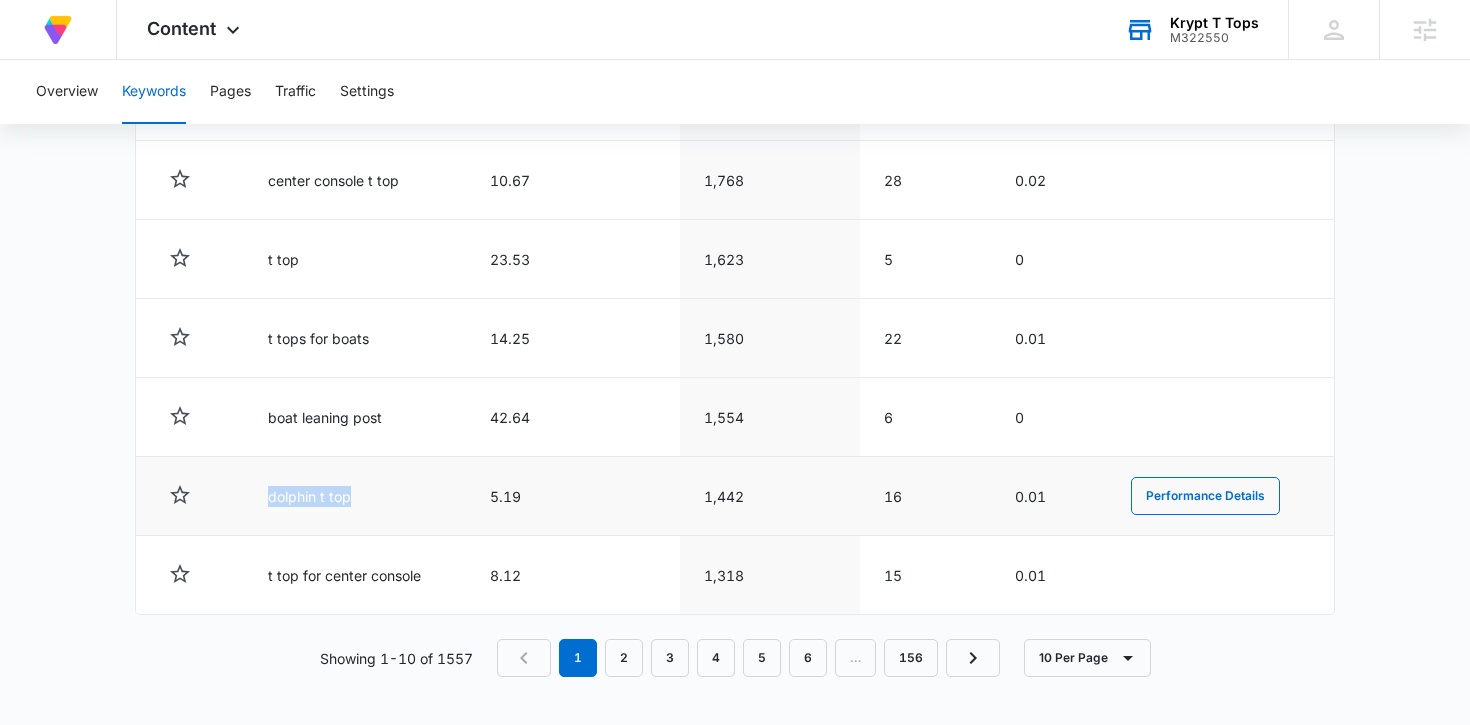 drag, startPoint x: 363, startPoint y: 494, endPoint x: 243, endPoint y: 494, distance: 120 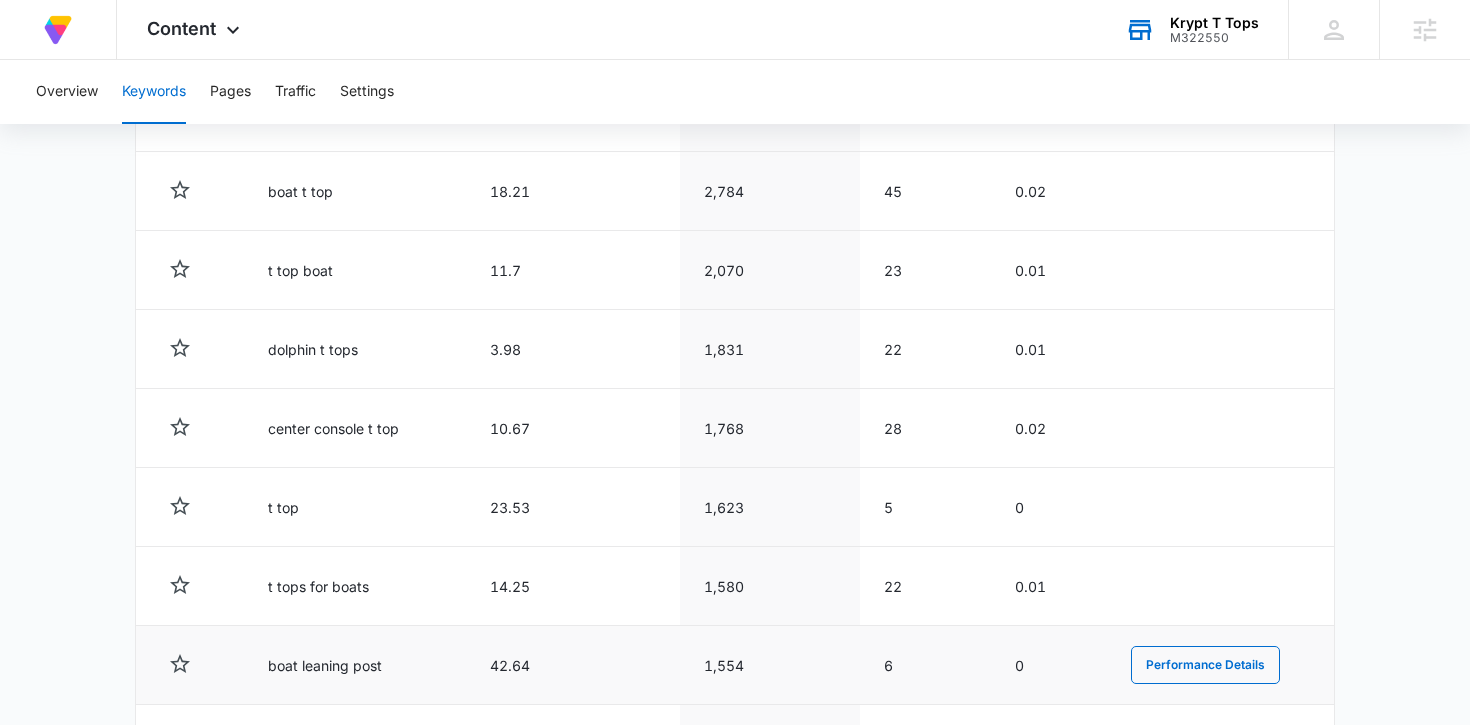 scroll, scrollTop: 874, scrollLeft: 0, axis: vertical 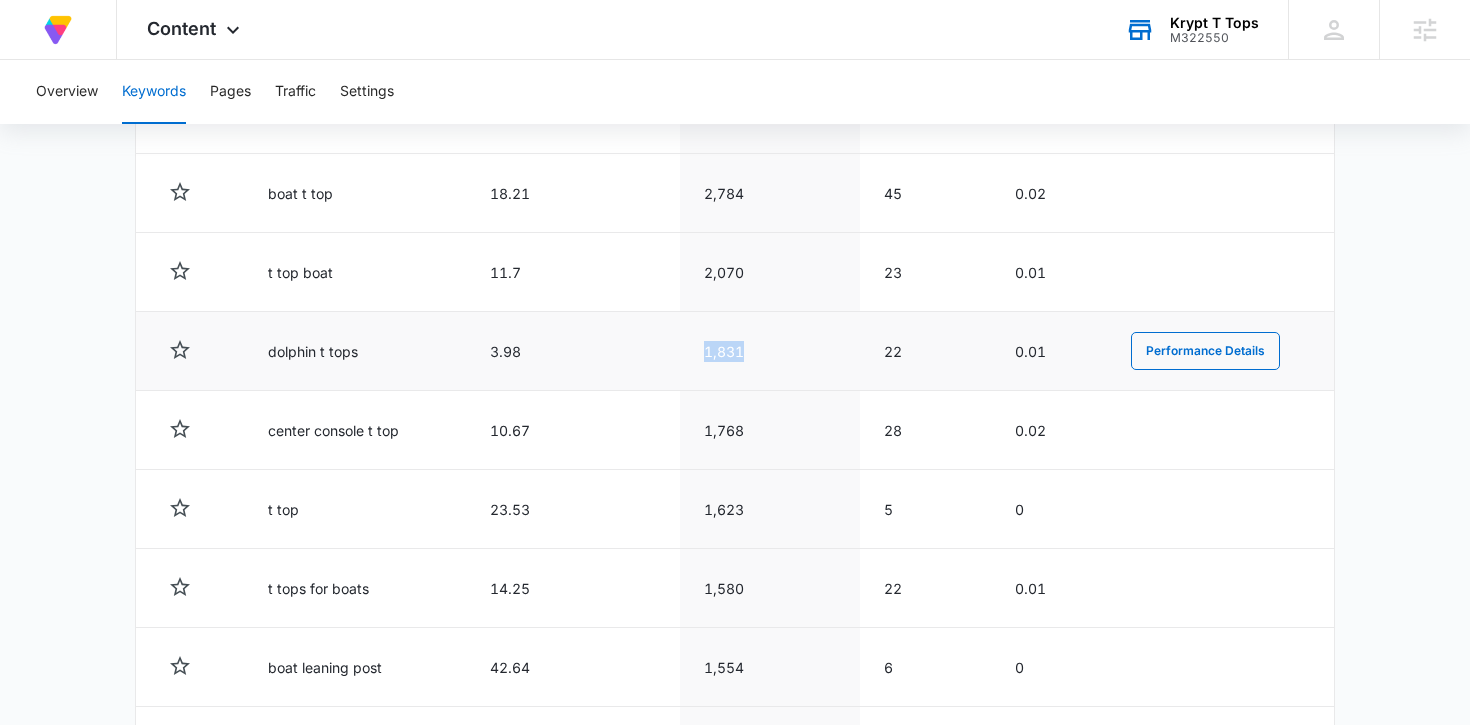drag, startPoint x: 701, startPoint y: 344, endPoint x: 808, endPoint y: 346, distance: 107.01869 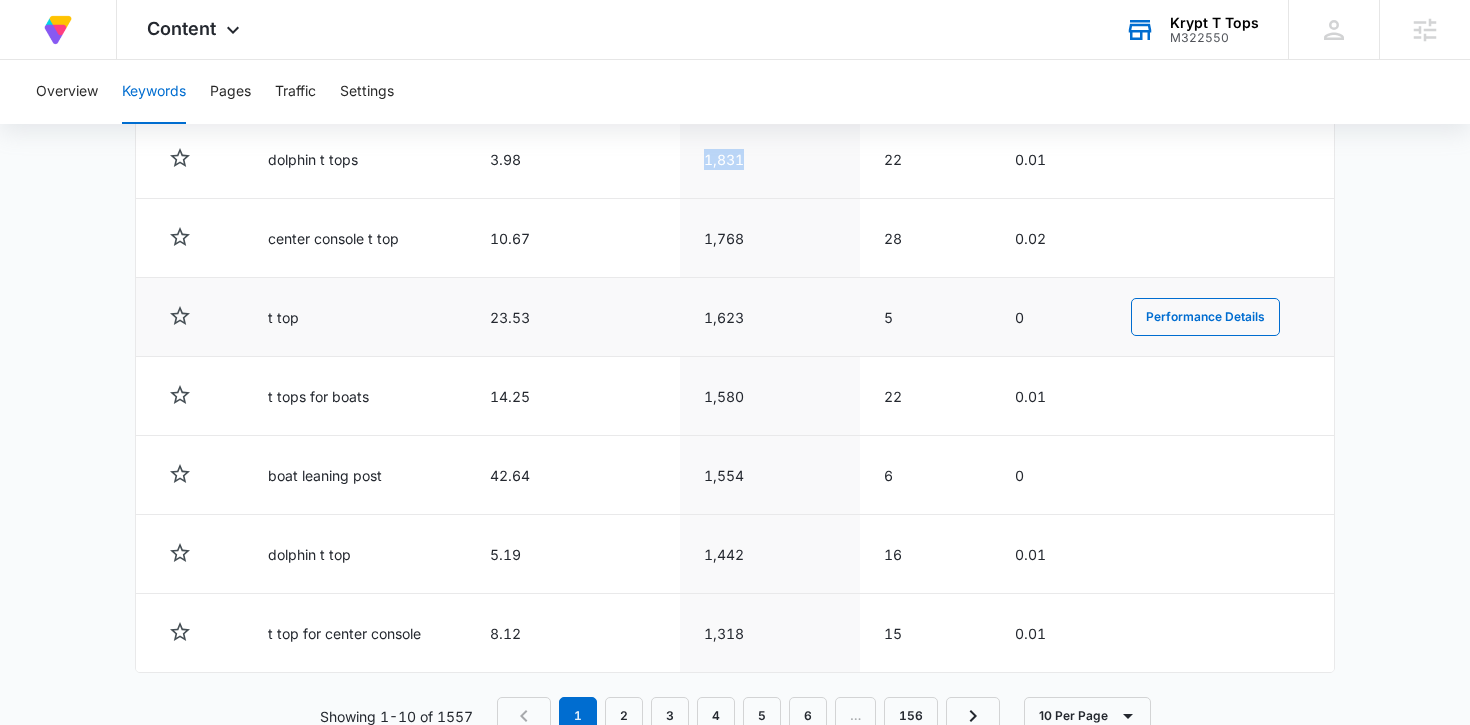 scroll, scrollTop: 1078, scrollLeft: 0, axis: vertical 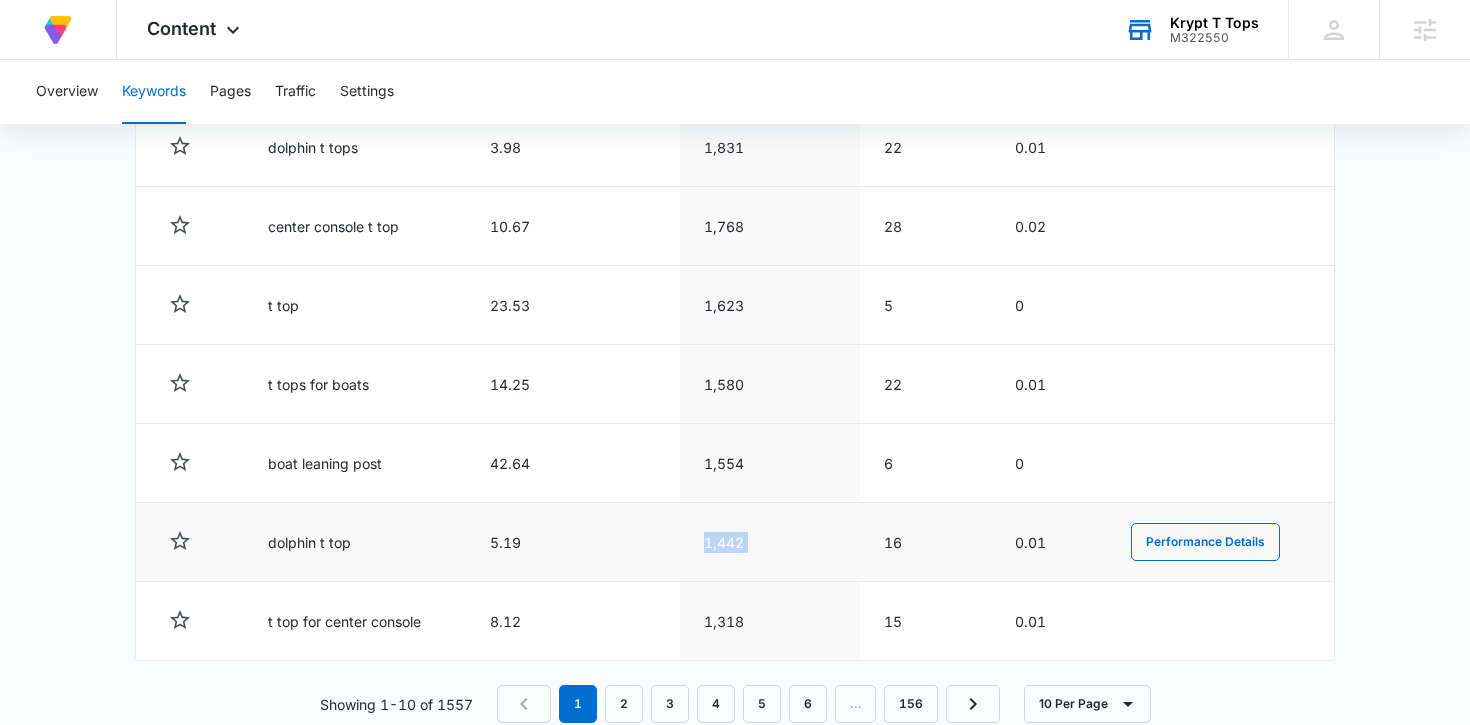 drag, startPoint x: 700, startPoint y: 549, endPoint x: 862, endPoint y: 549, distance: 162 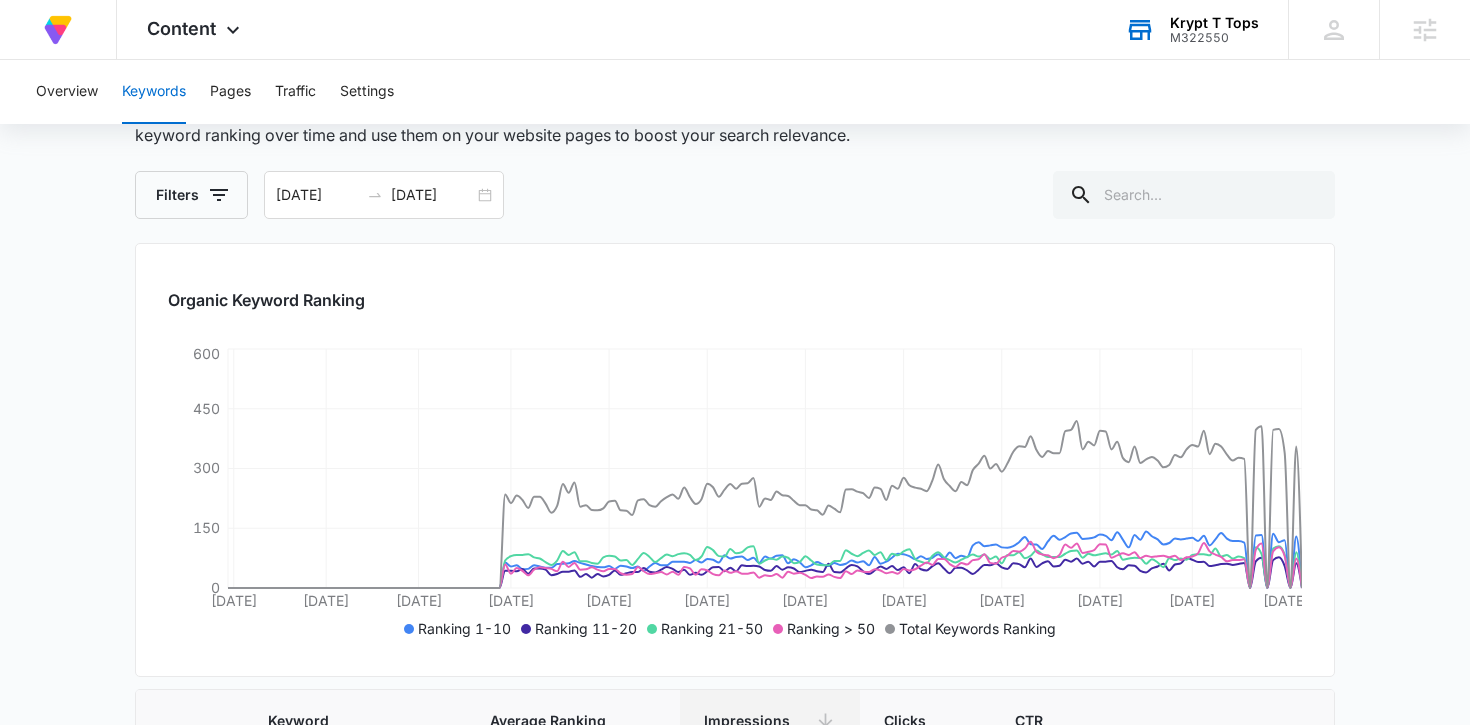 scroll, scrollTop: 136, scrollLeft: 0, axis: vertical 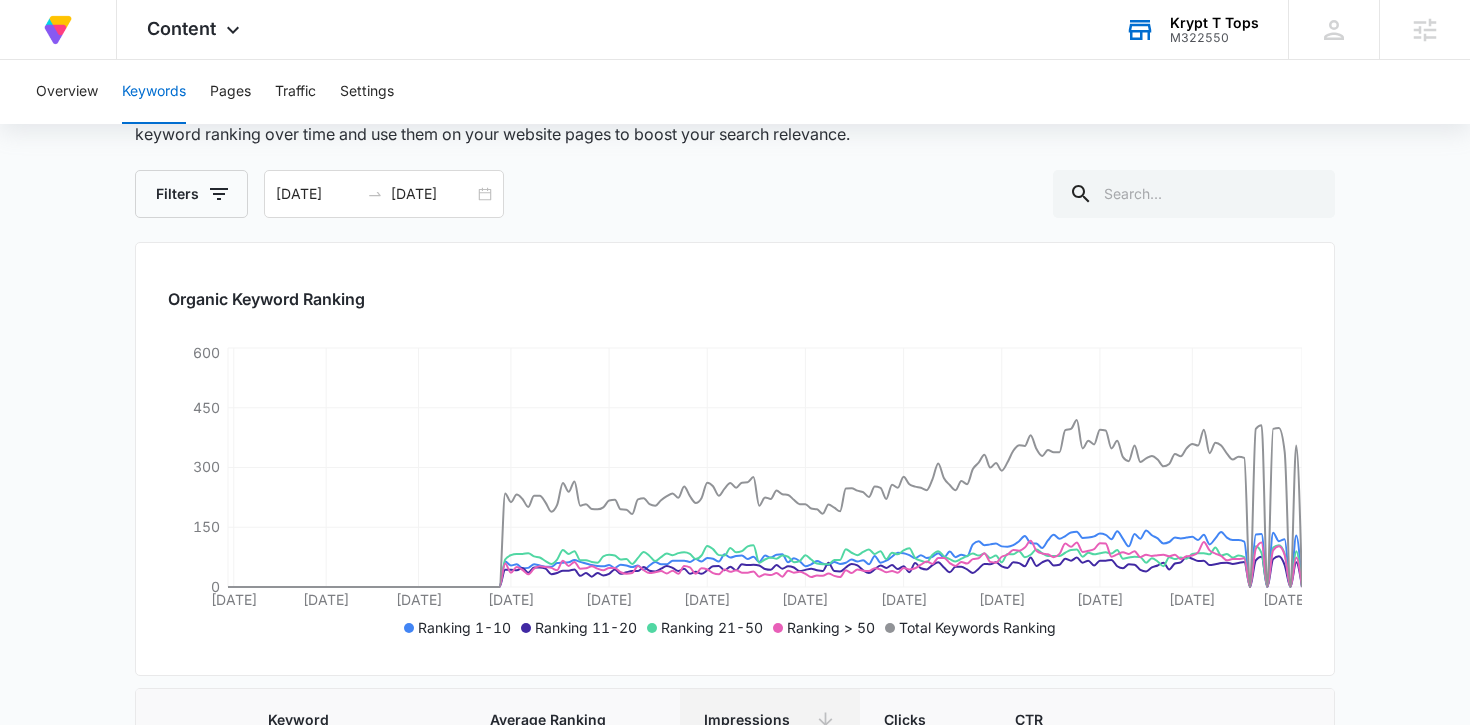 click on "Overview Keywords Pages Traffic Settings" at bounding box center (735, 92) 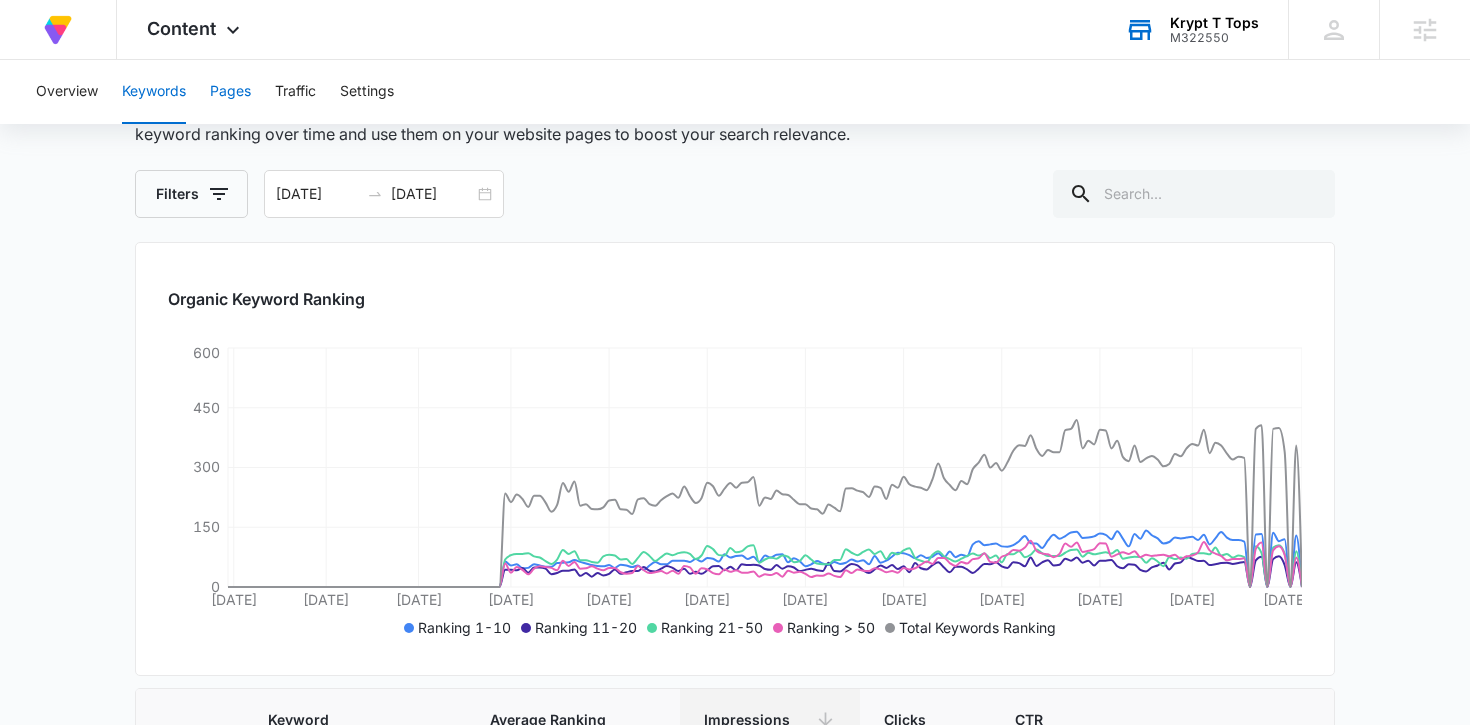 click on "Pages" at bounding box center (230, 92) 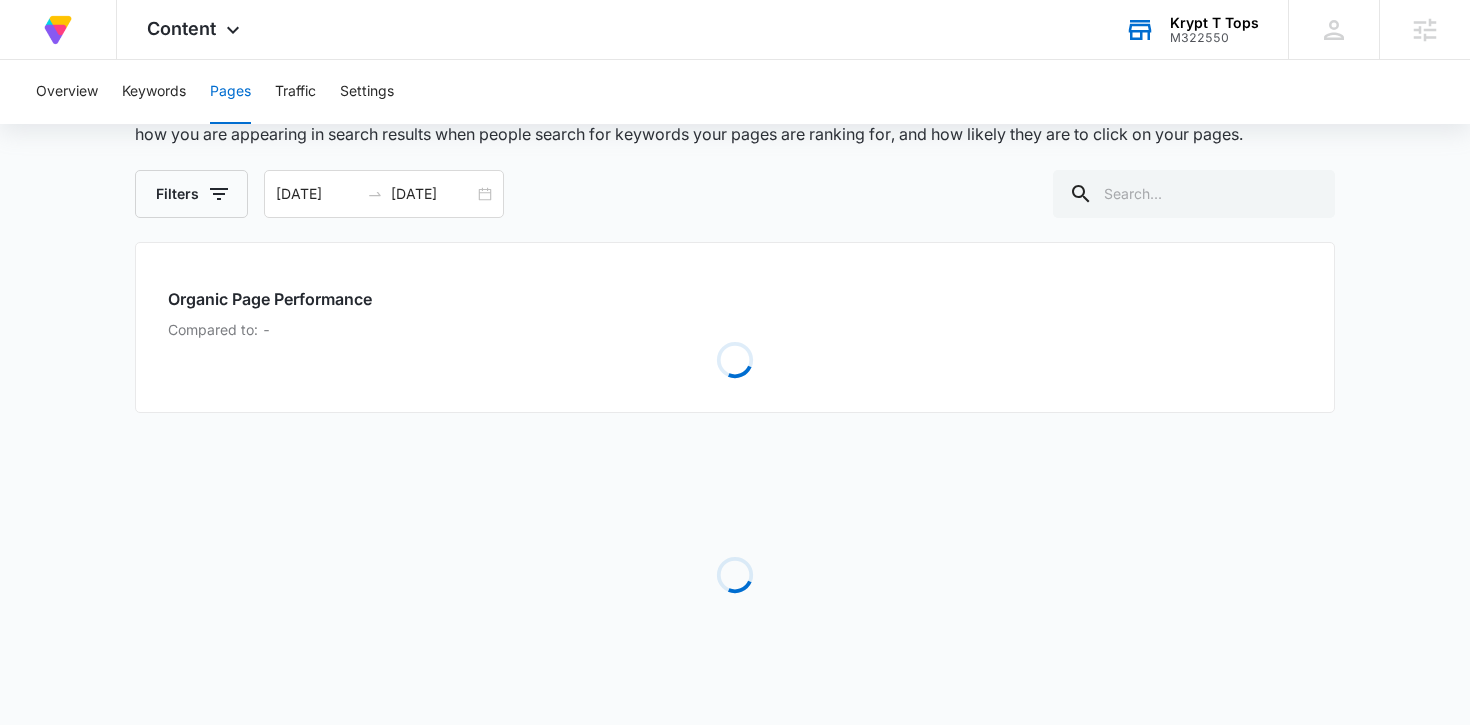 scroll, scrollTop: 0, scrollLeft: 0, axis: both 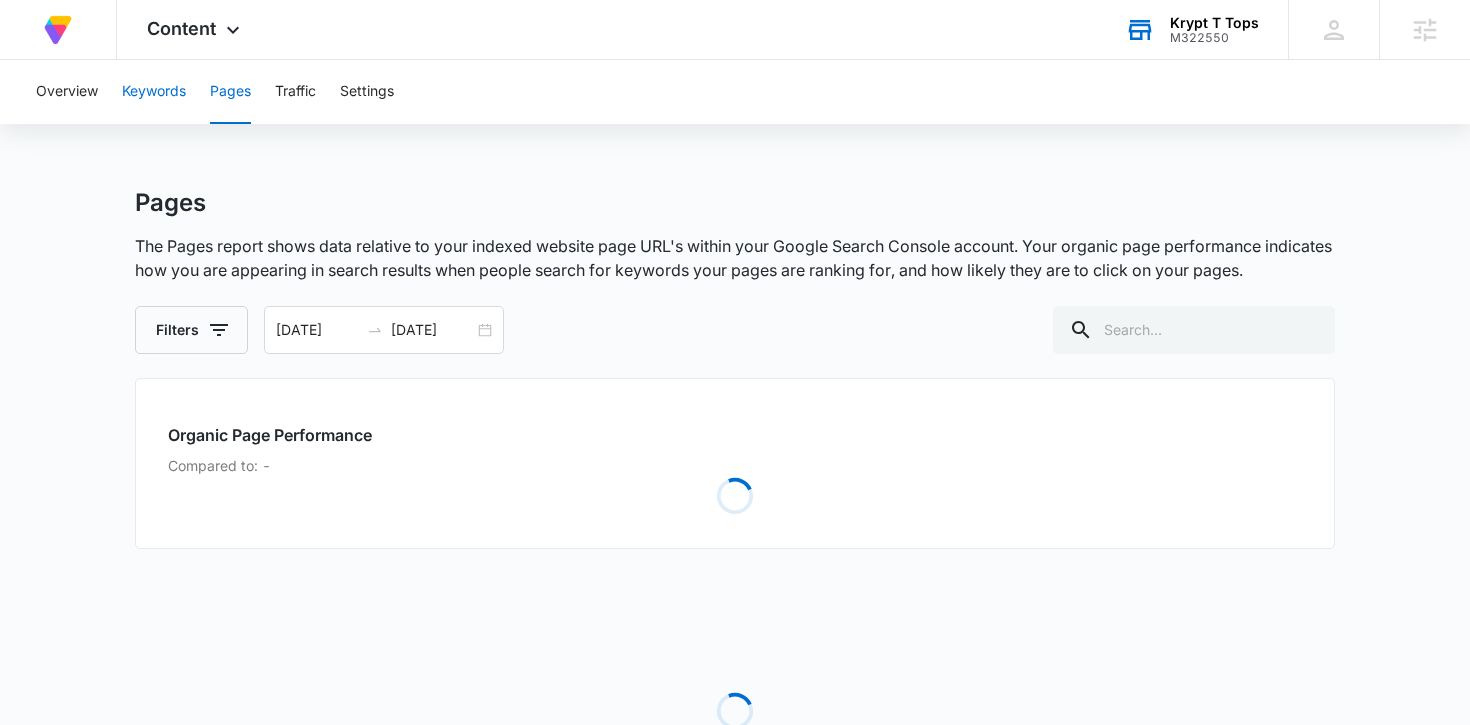 click on "Keywords" at bounding box center (154, 92) 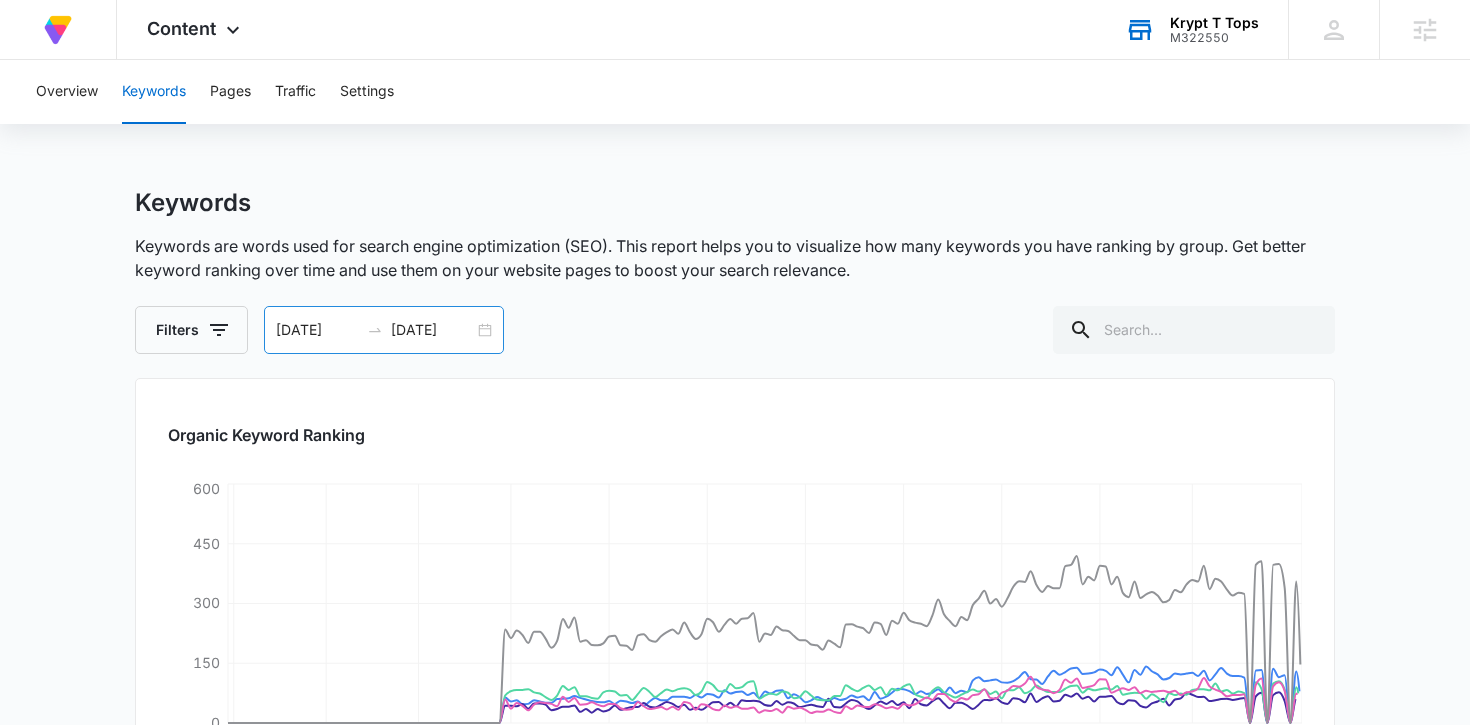 click on "[DATE] [DATE]" at bounding box center (384, 330) 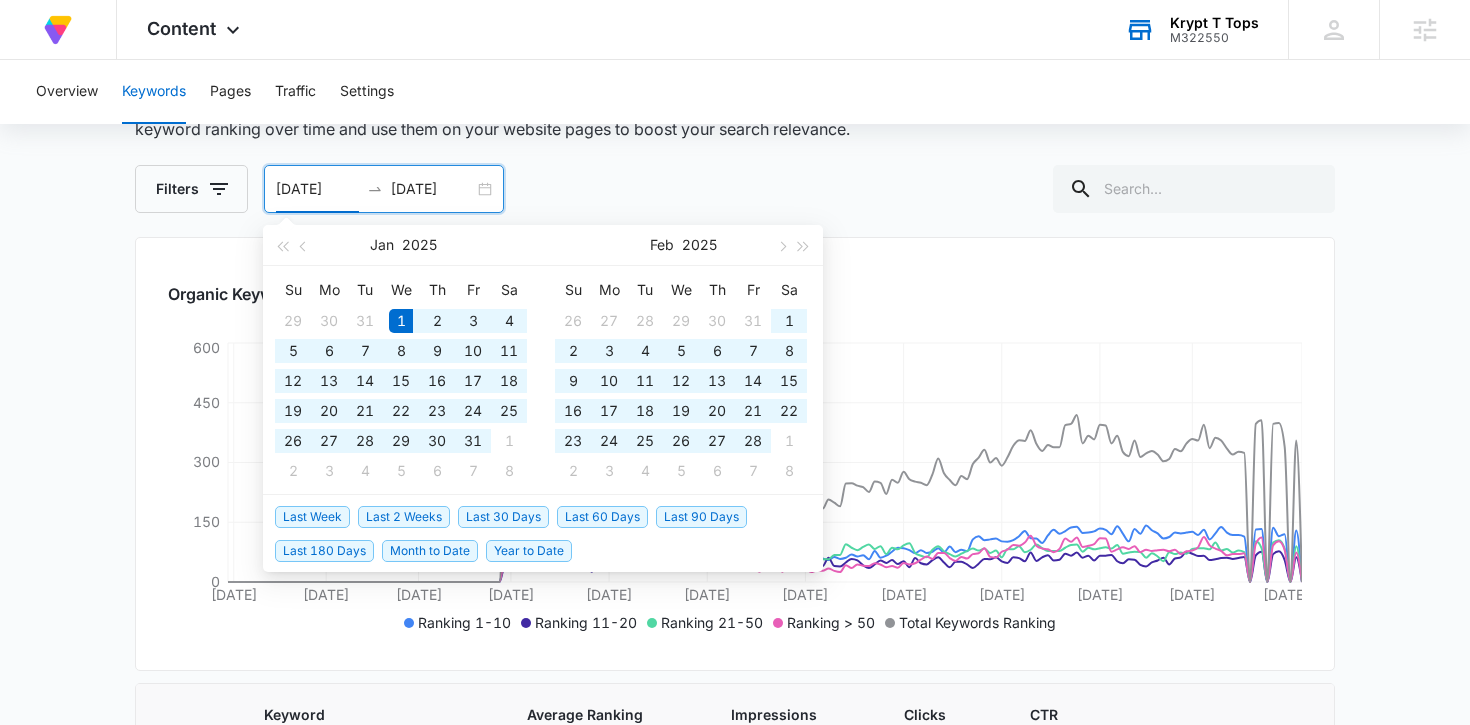 scroll, scrollTop: 146, scrollLeft: 0, axis: vertical 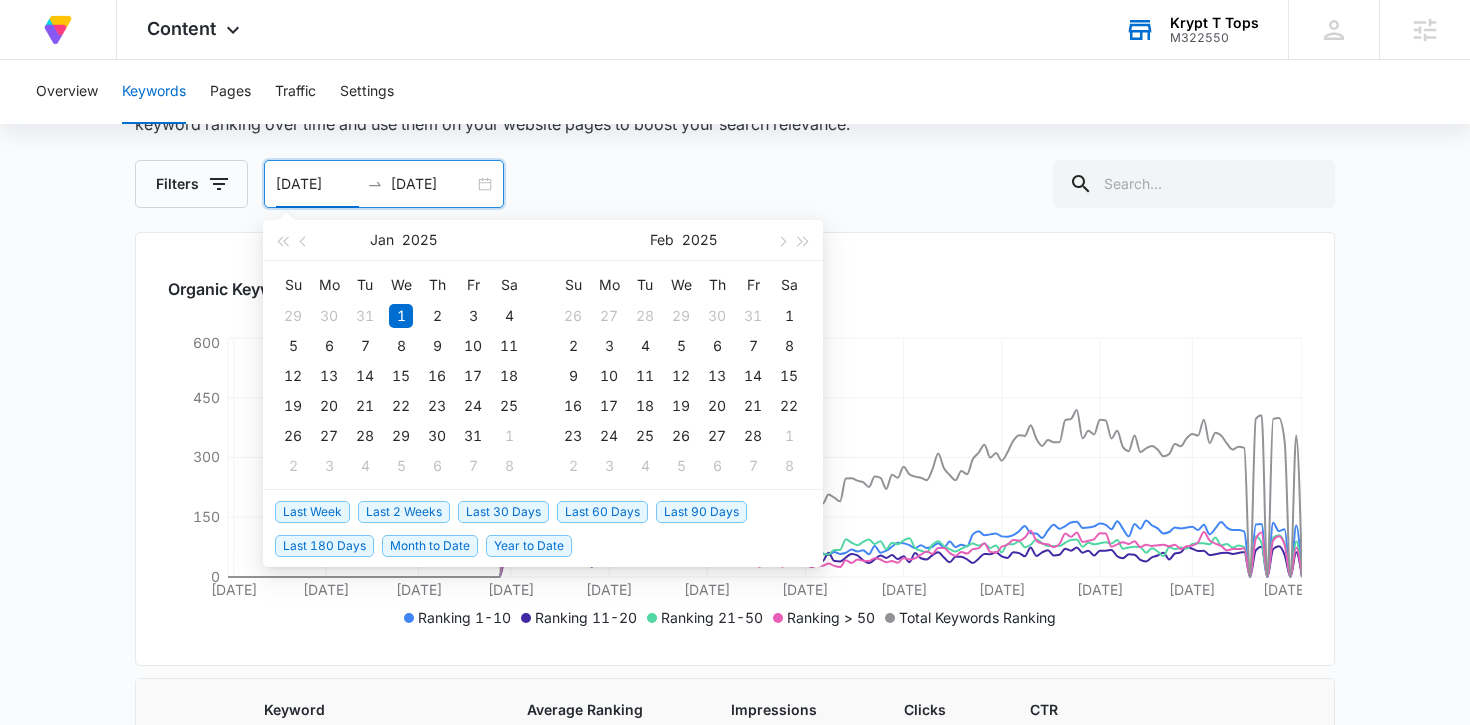 click on "Last 90 Days" at bounding box center [701, 512] 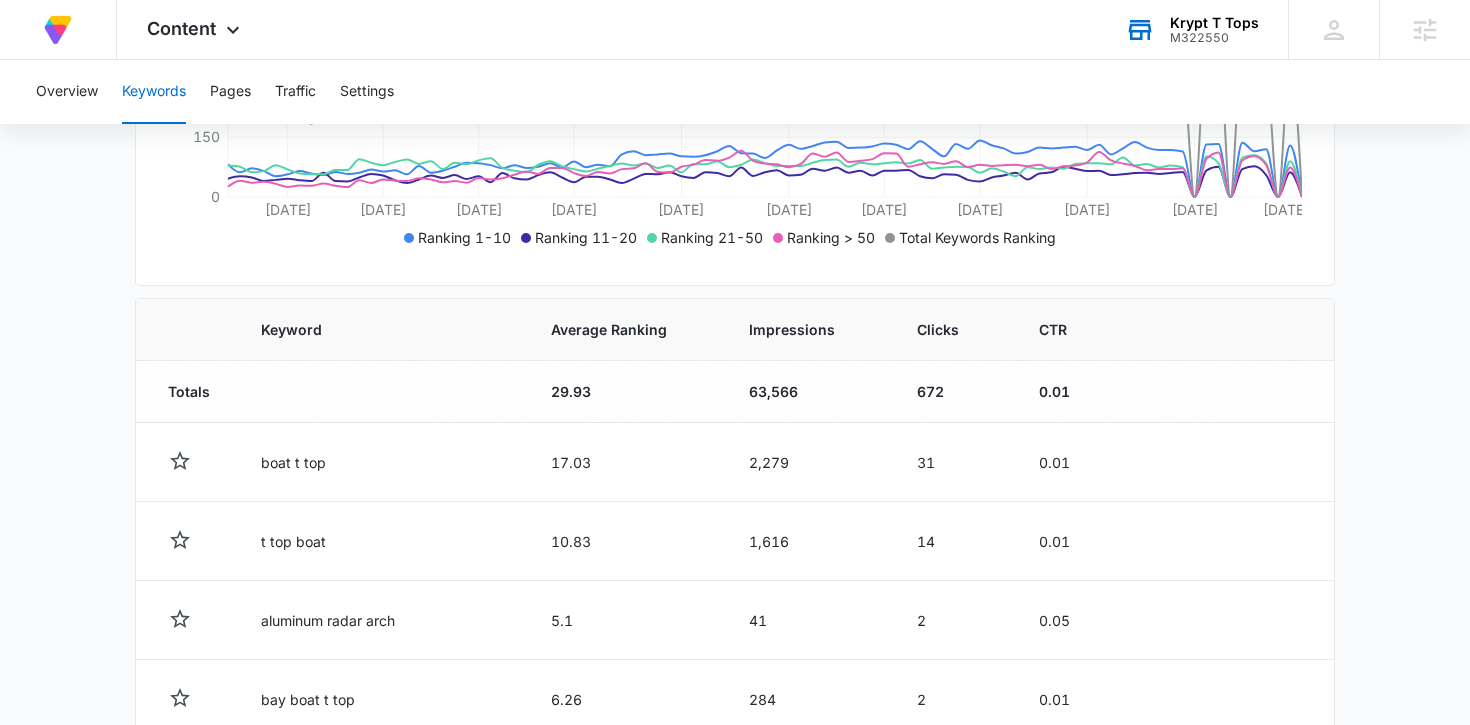 scroll, scrollTop: 527, scrollLeft: 0, axis: vertical 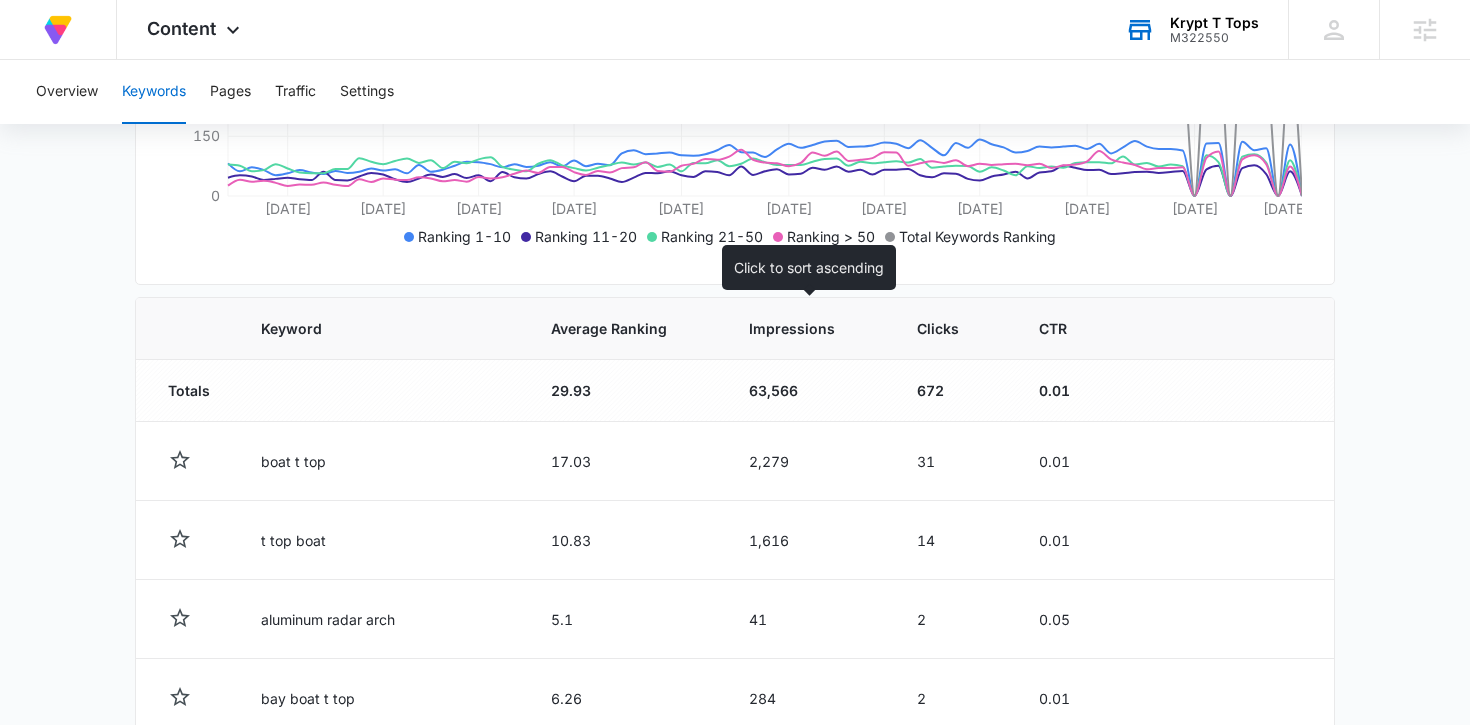 click on "Impressions" at bounding box center [809, 329] 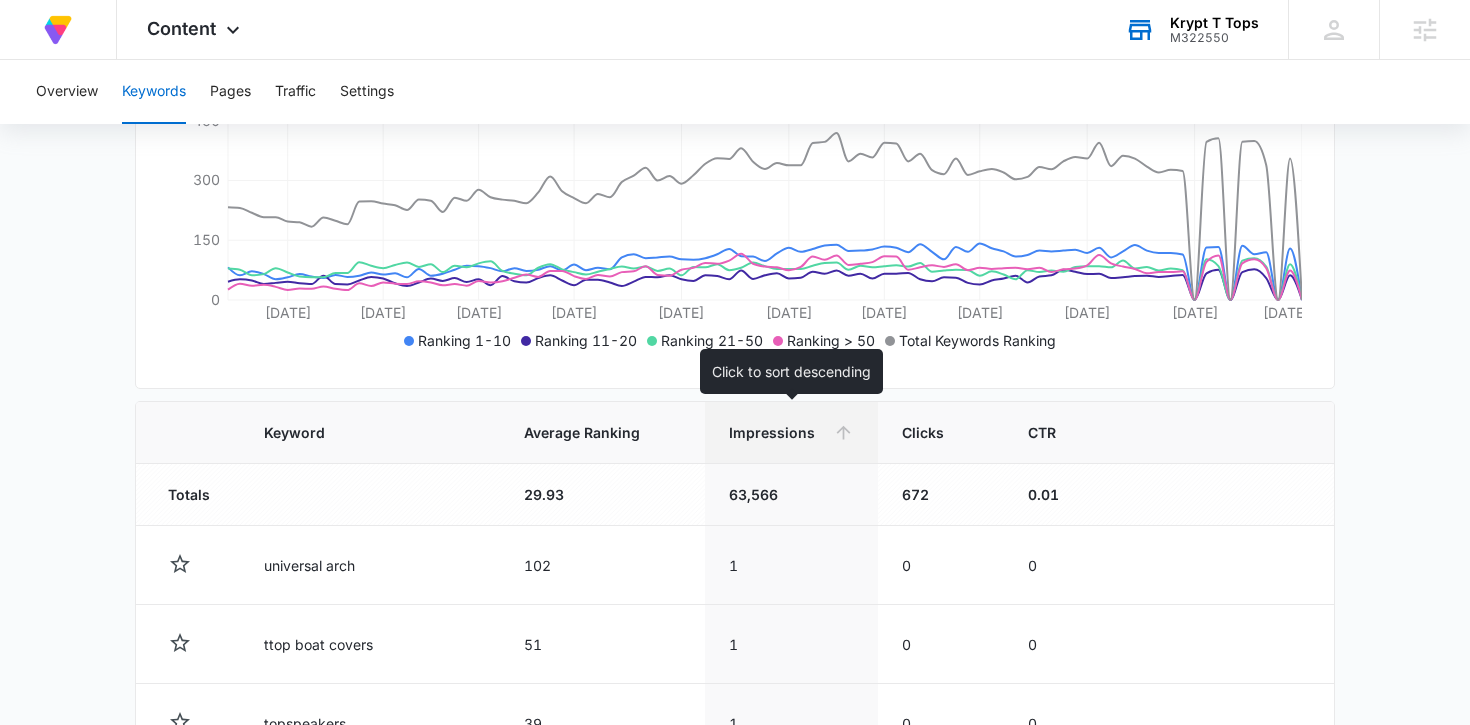 scroll, scrollTop: 527, scrollLeft: 0, axis: vertical 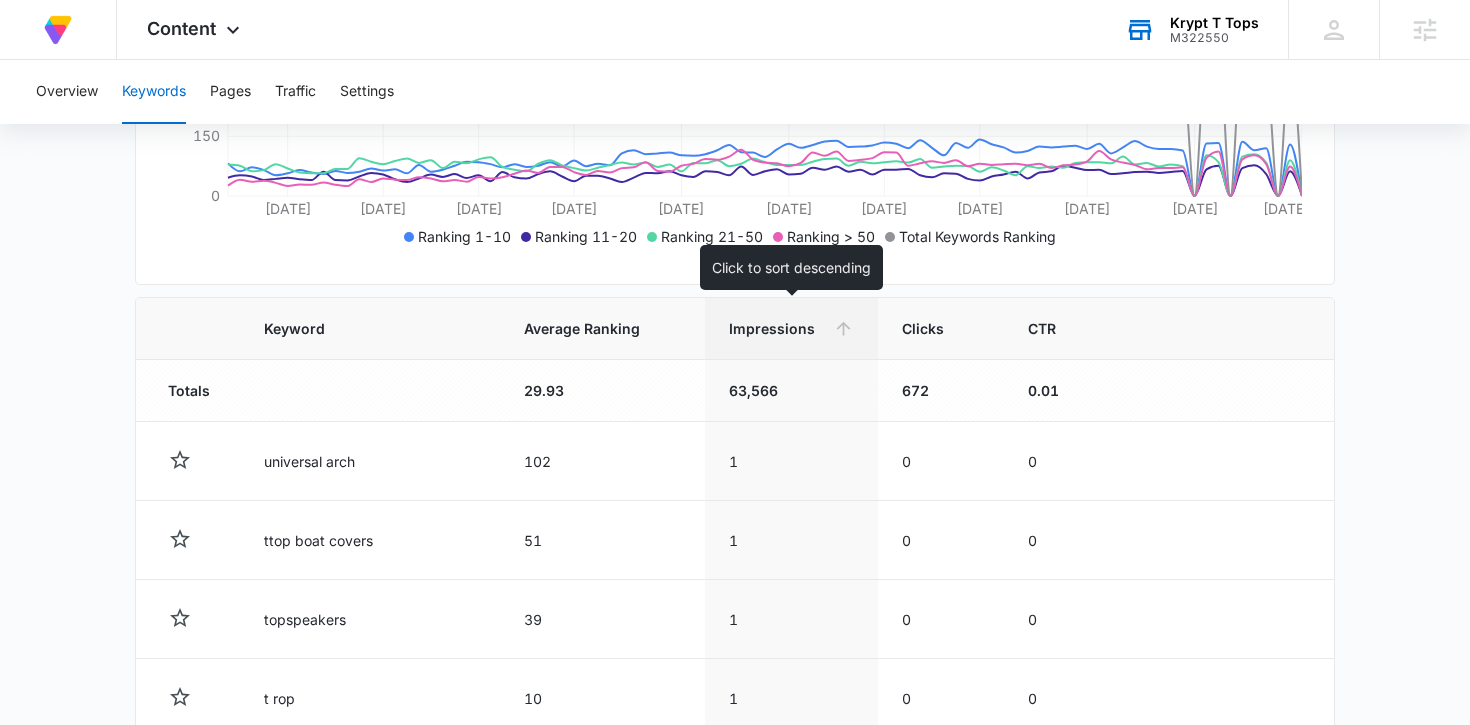 click on "Impressions" at bounding box center (791, 329) 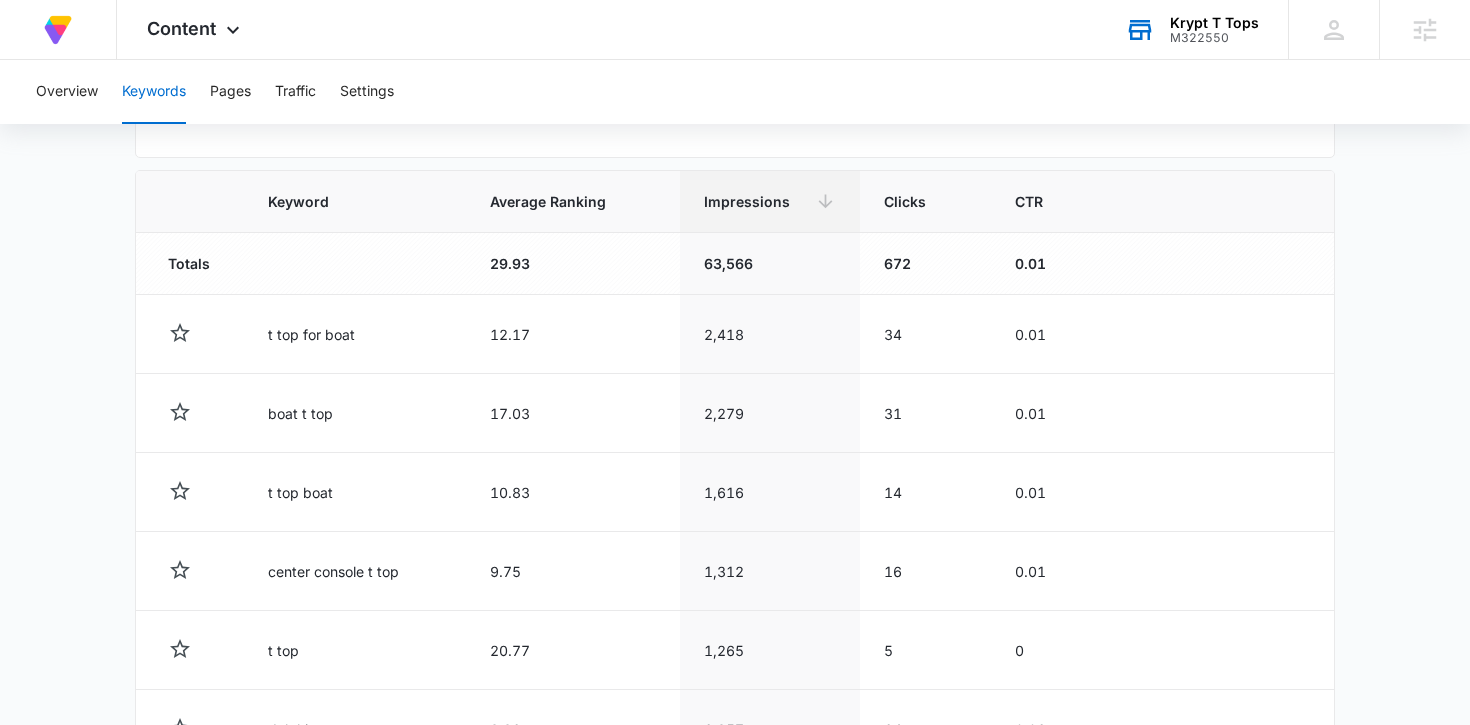 scroll, scrollTop: 683, scrollLeft: 0, axis: vertical 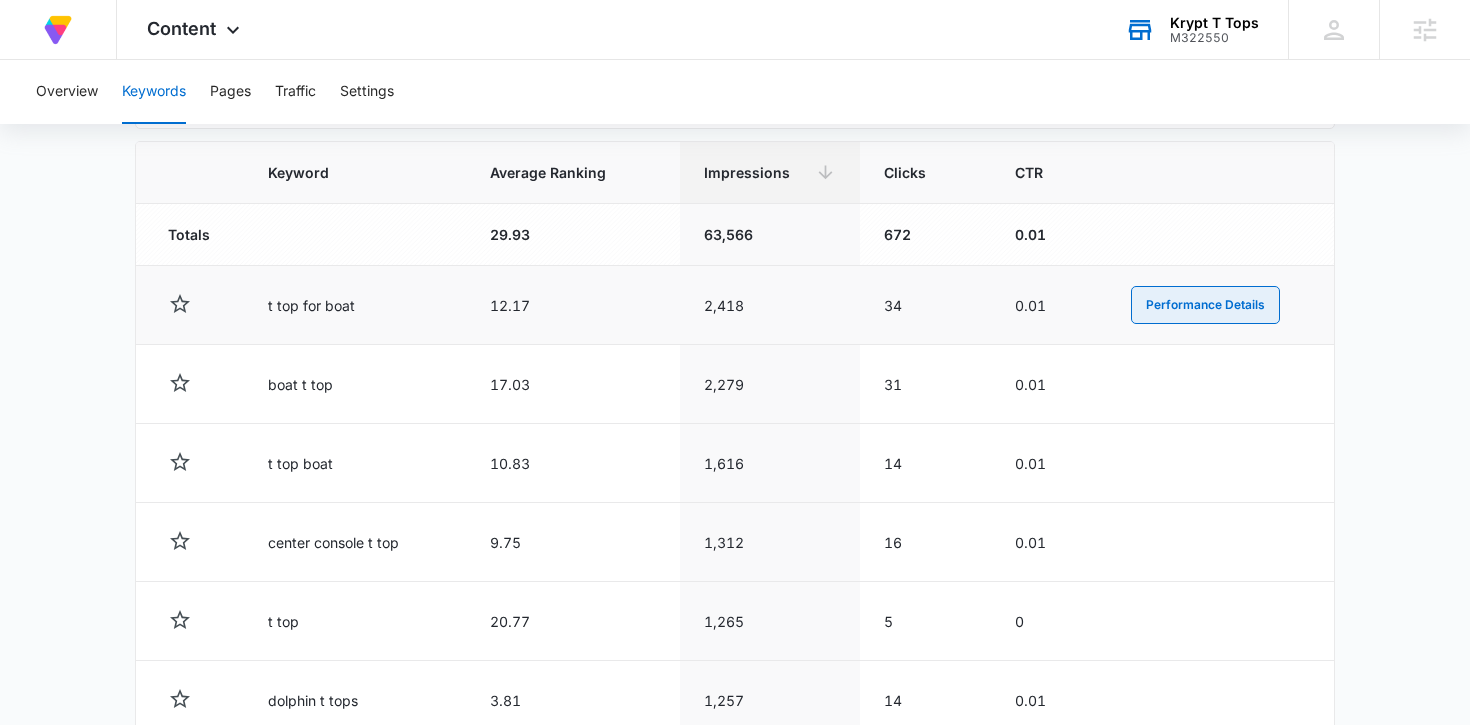 click on "Performance Details" at bounding box center (1205, 305) 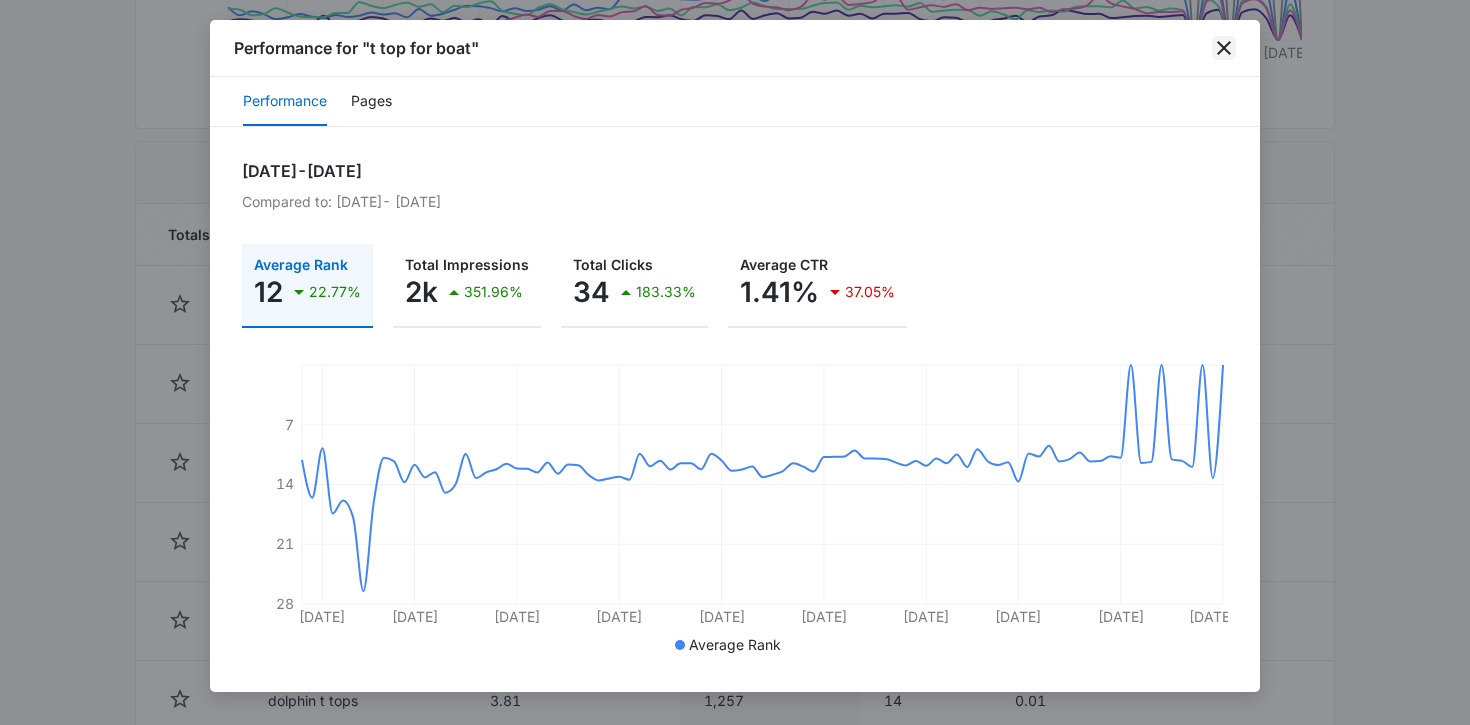 click 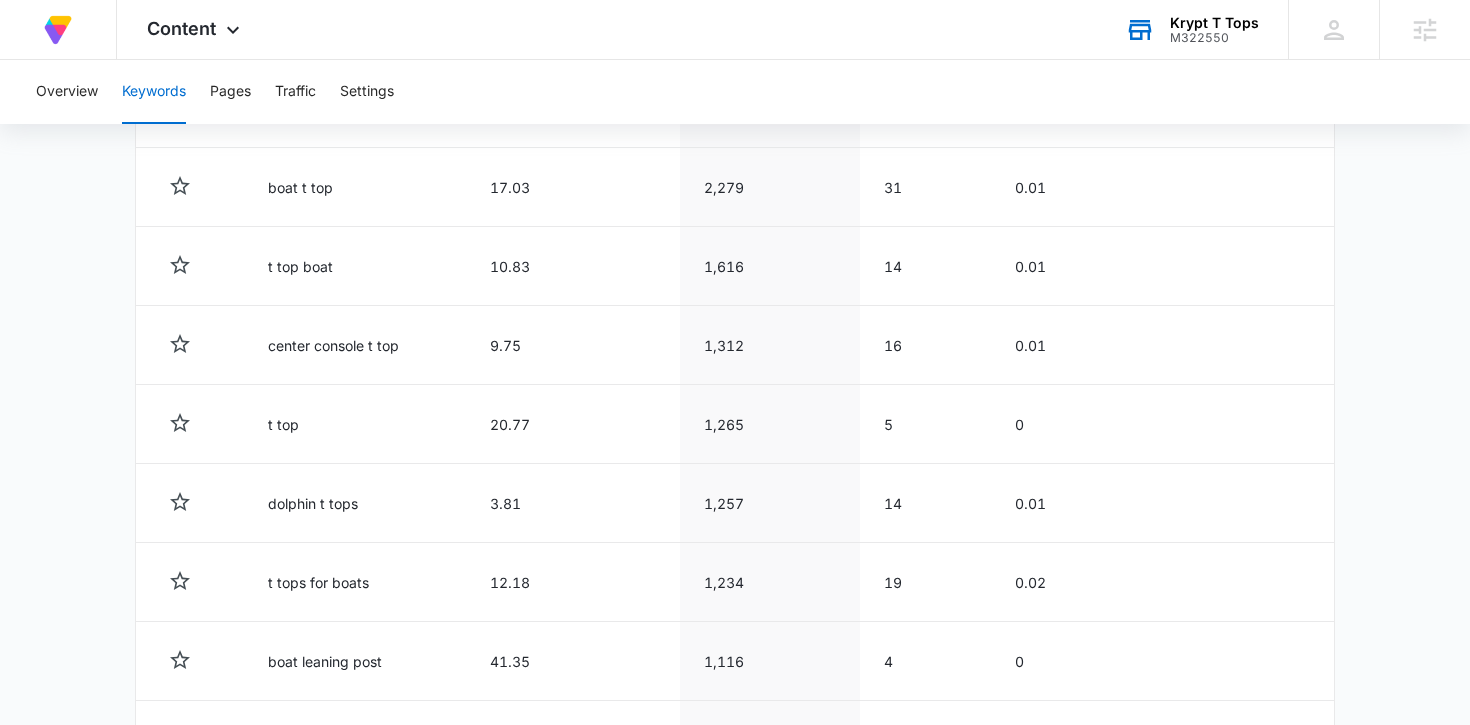 scroll, scrollTop: 882, scrollLeft: 0, axis: vertical 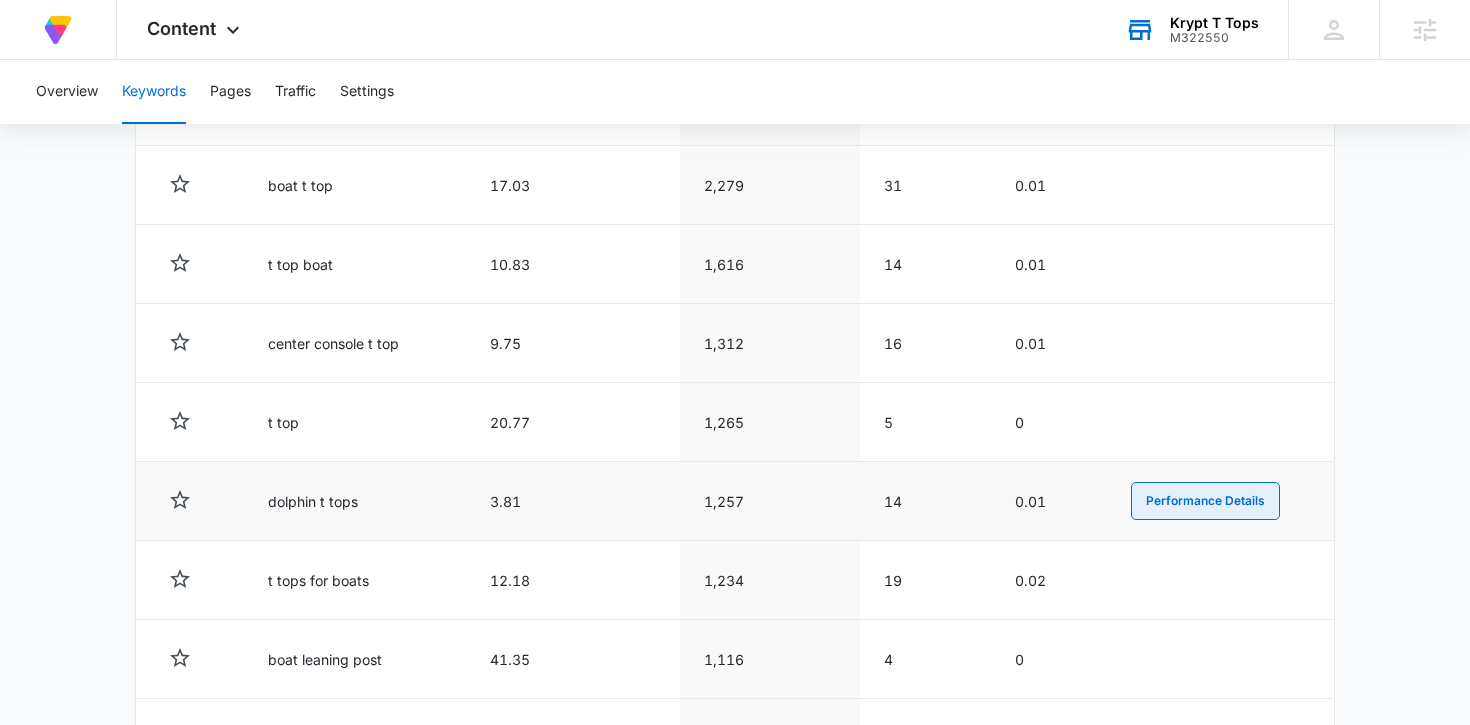 click on "Performance Details" at bounding box center (1205, 501) 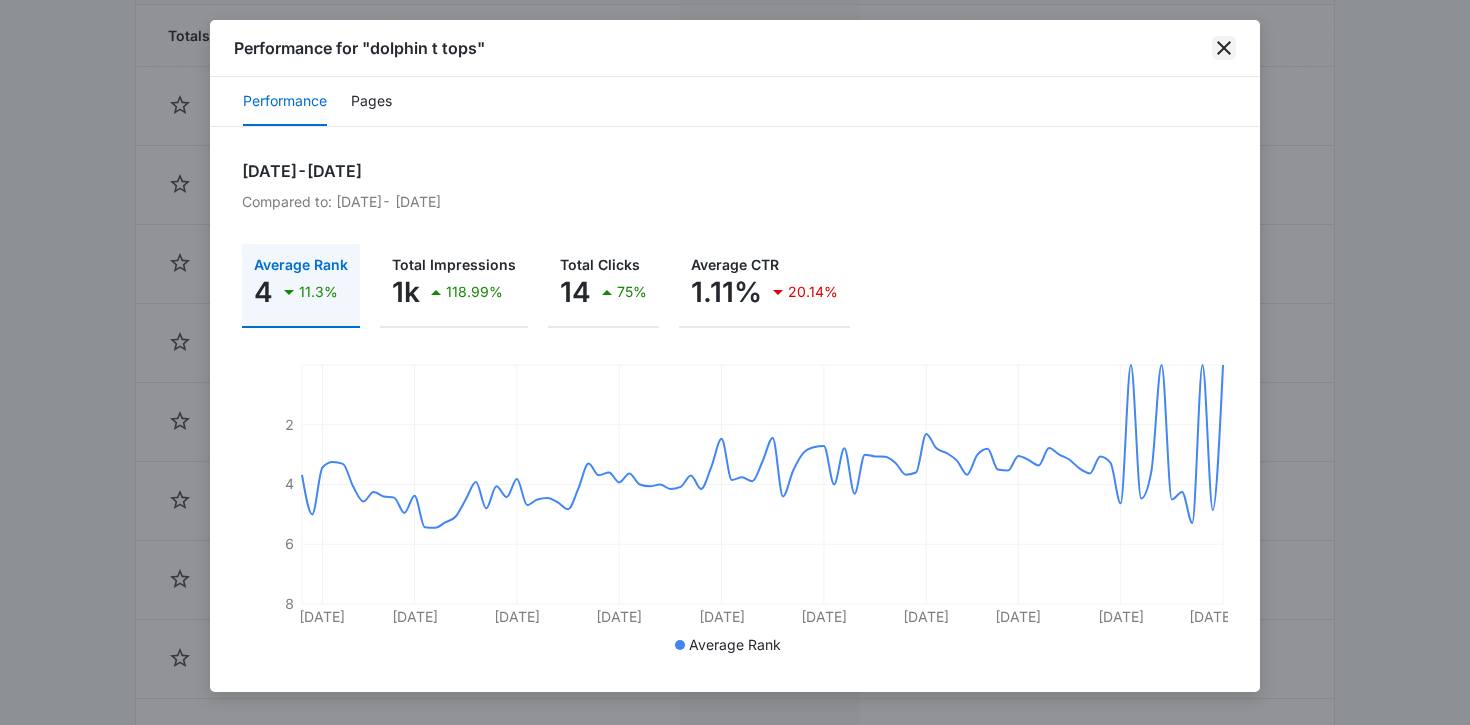 click 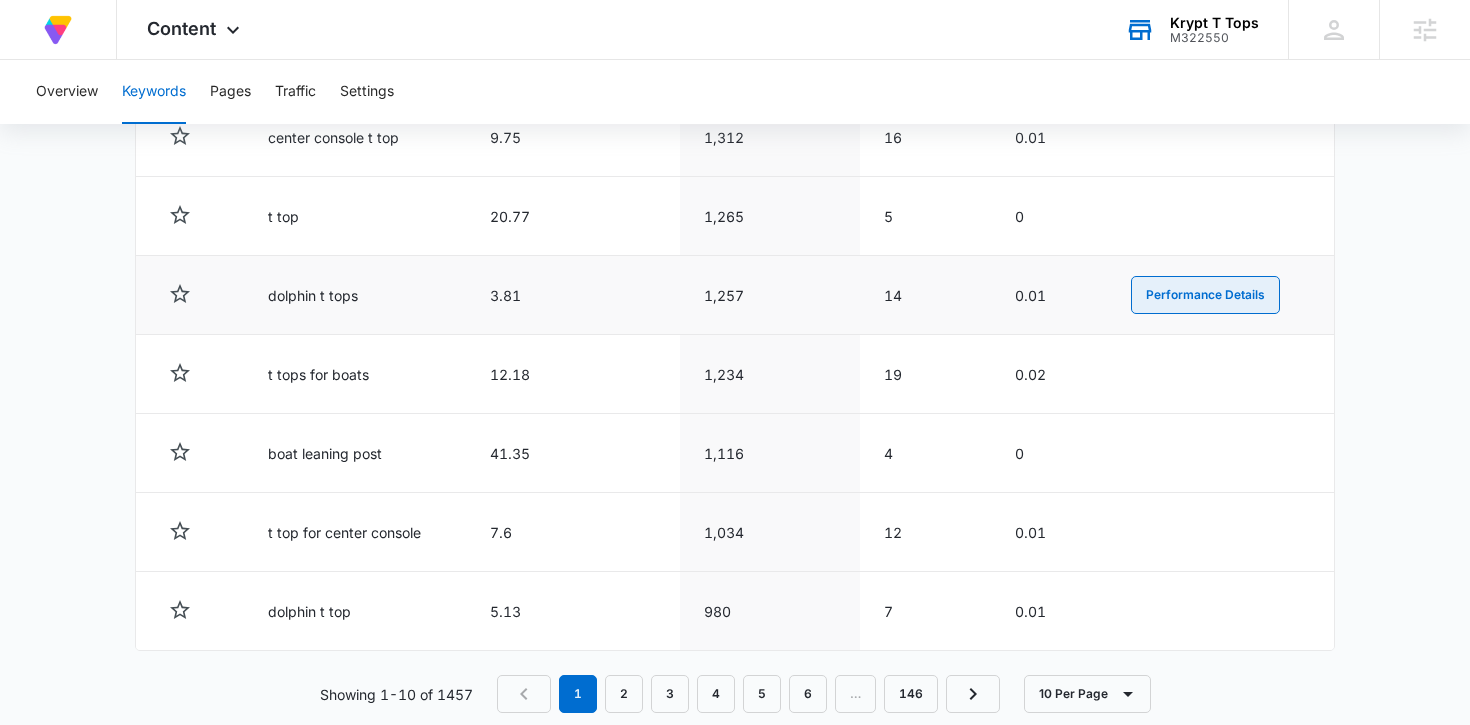 scroll, scrollTop: 1097, scrollLeft: 0, axis: vertical 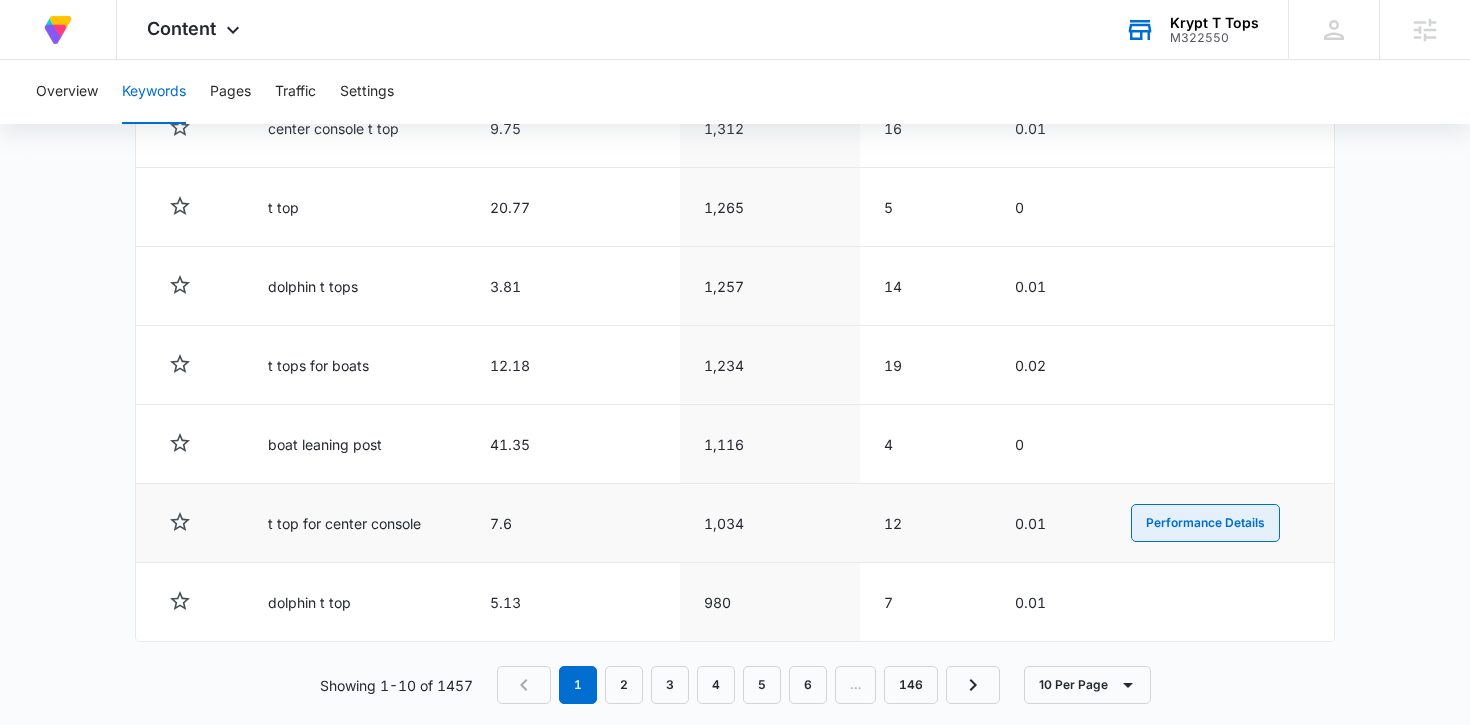 click on "Performance Details" at bounding box center (1205, 523) 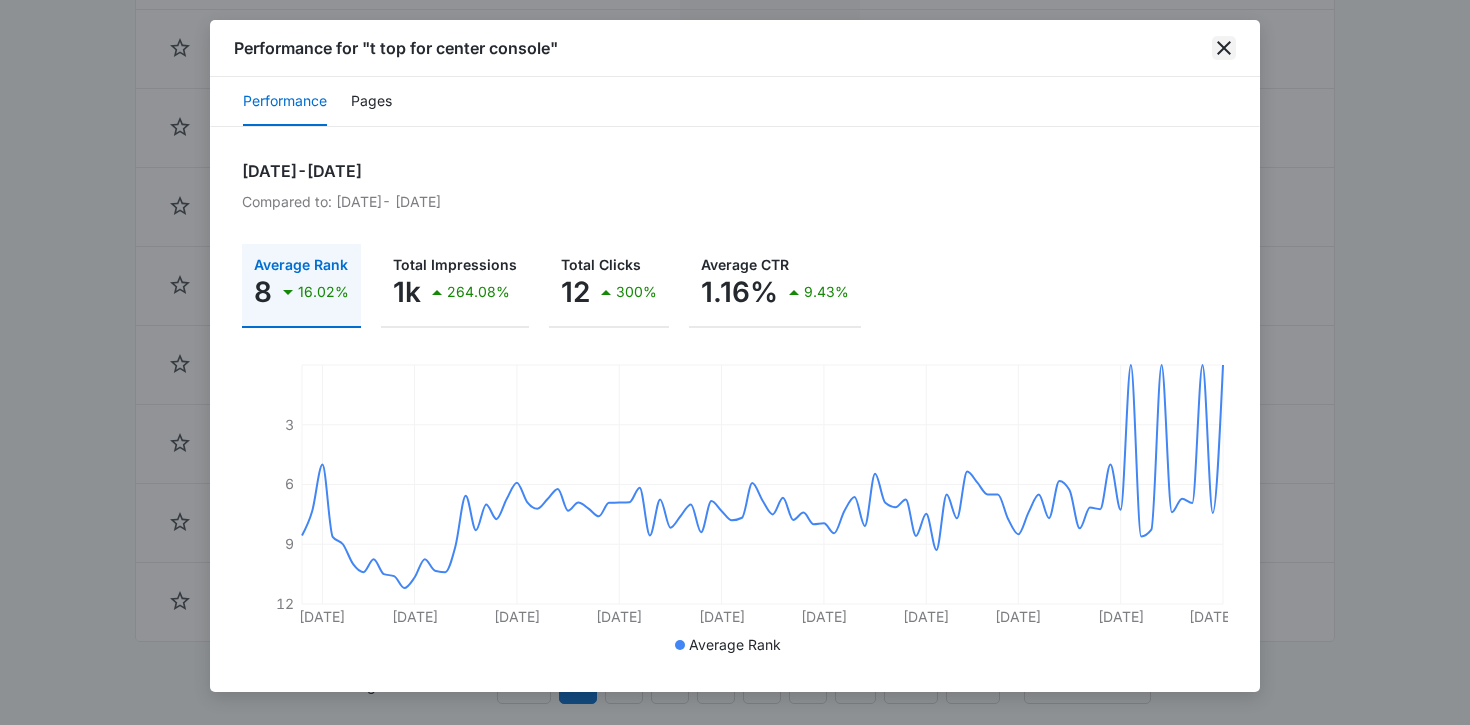 click 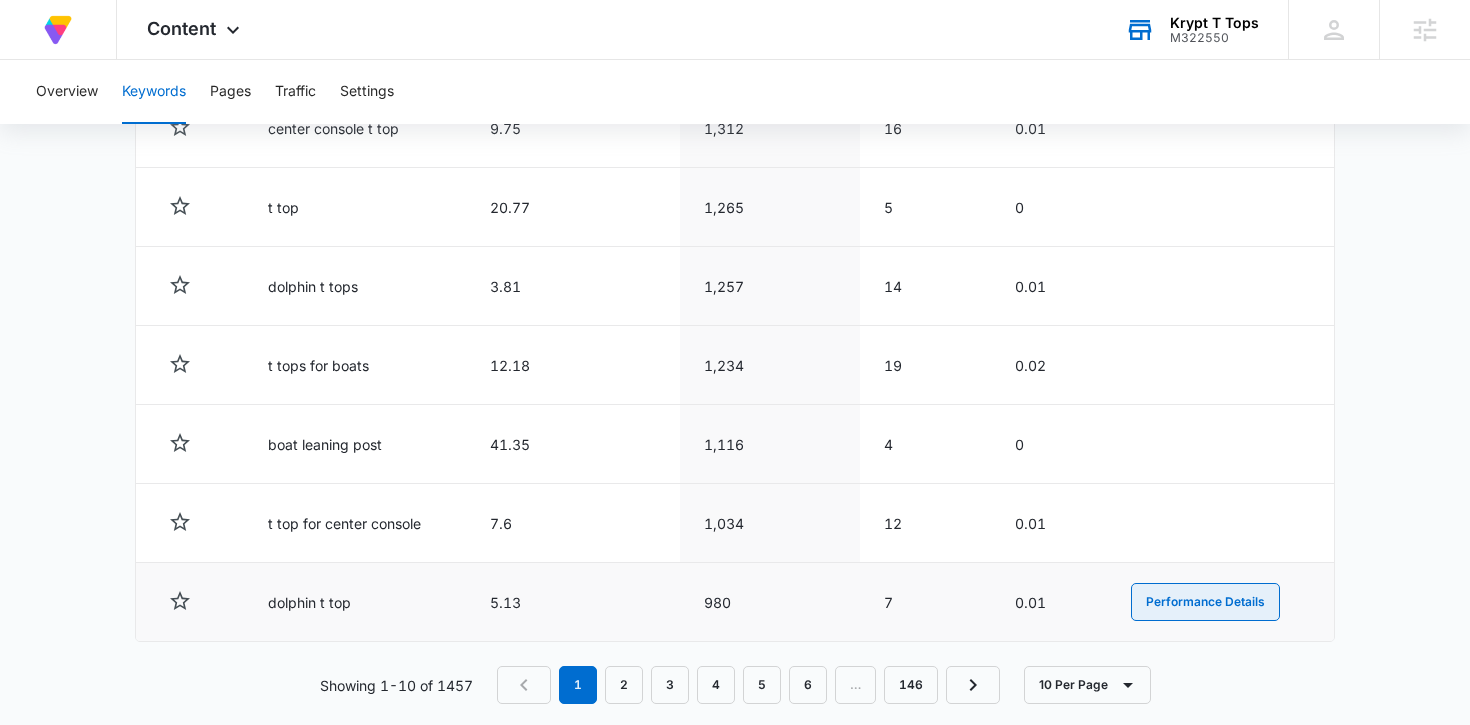 click on "Performance Details" at bounding box center (1205, 602) 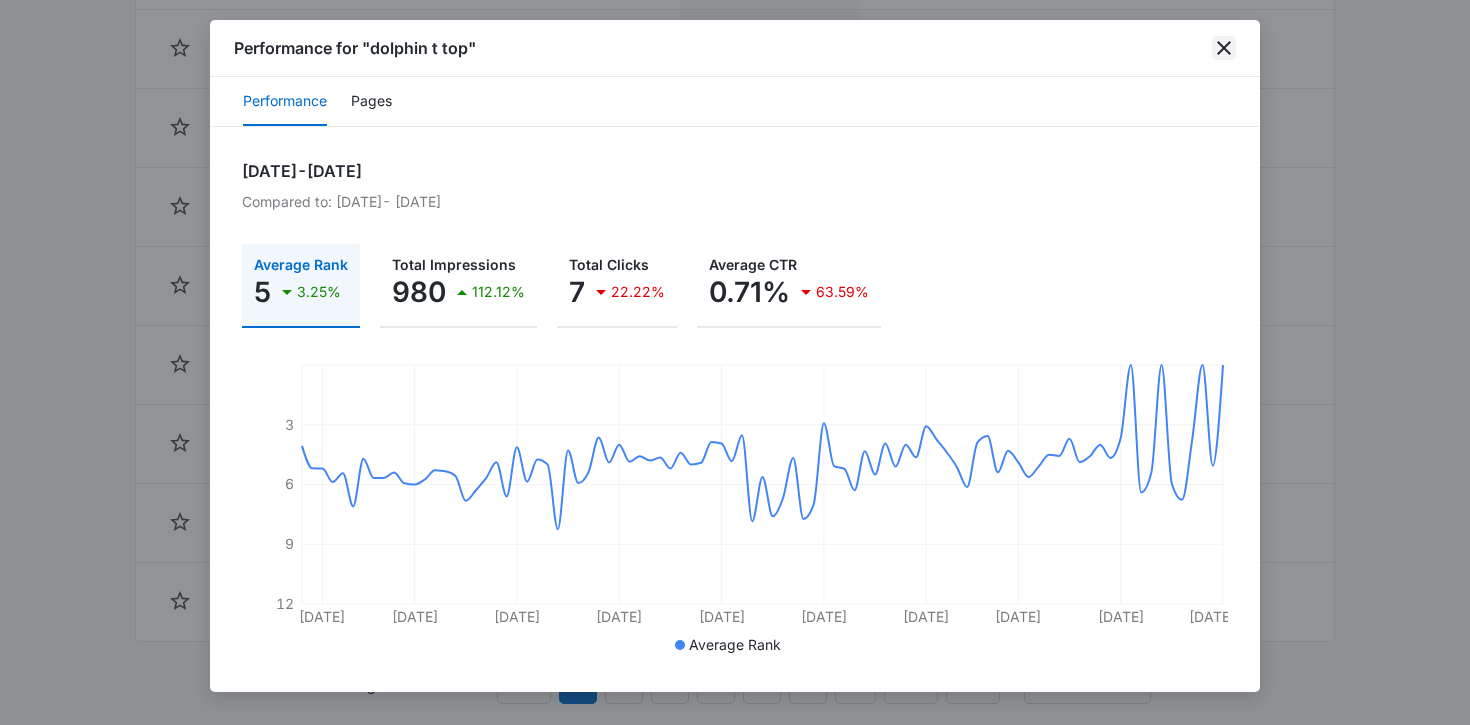 click 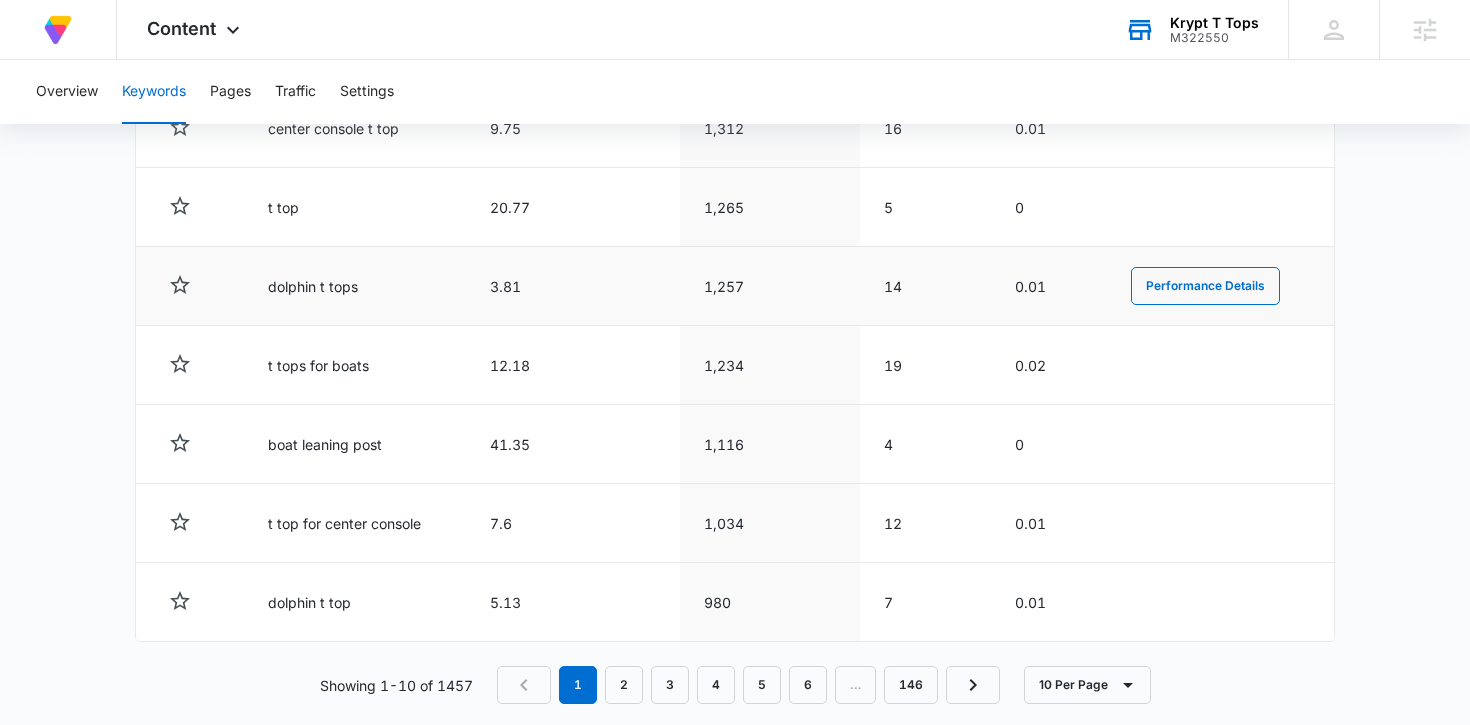scroll, scrollTop: 0, scrollLeft: 0, axis: both 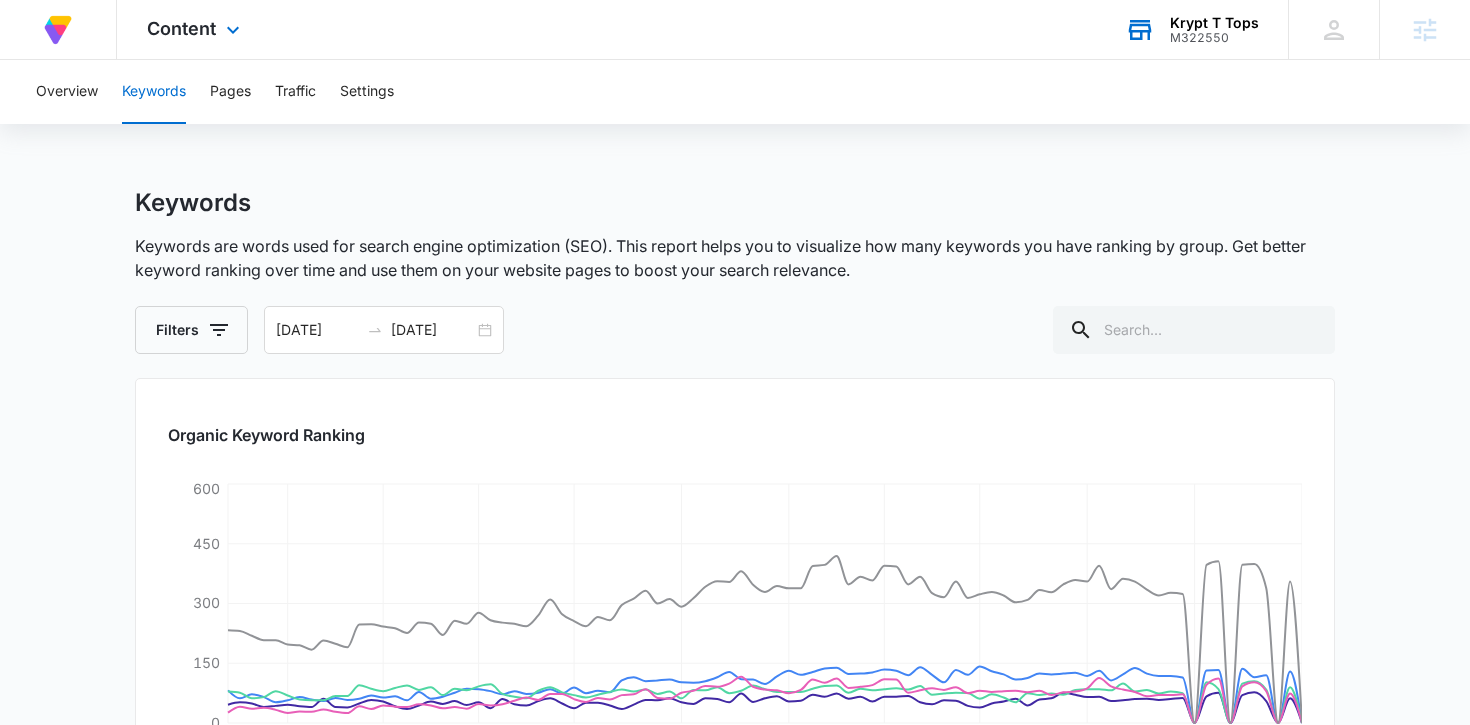 click on "Content Apps Reputation Forms CRM Email Social Content Ads Intelligence Files Brand Settings" at bounding box center [196, 29] 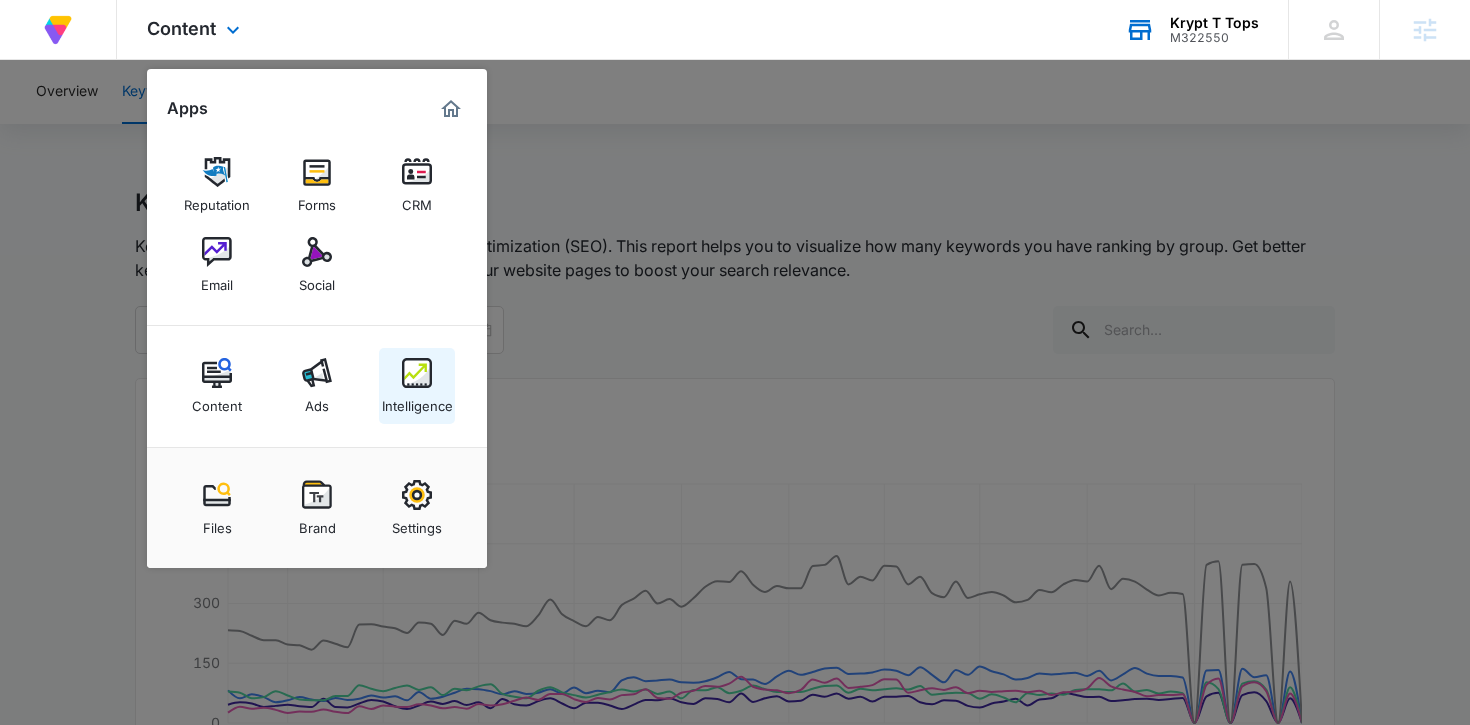 click at bounding box center (417, 373) 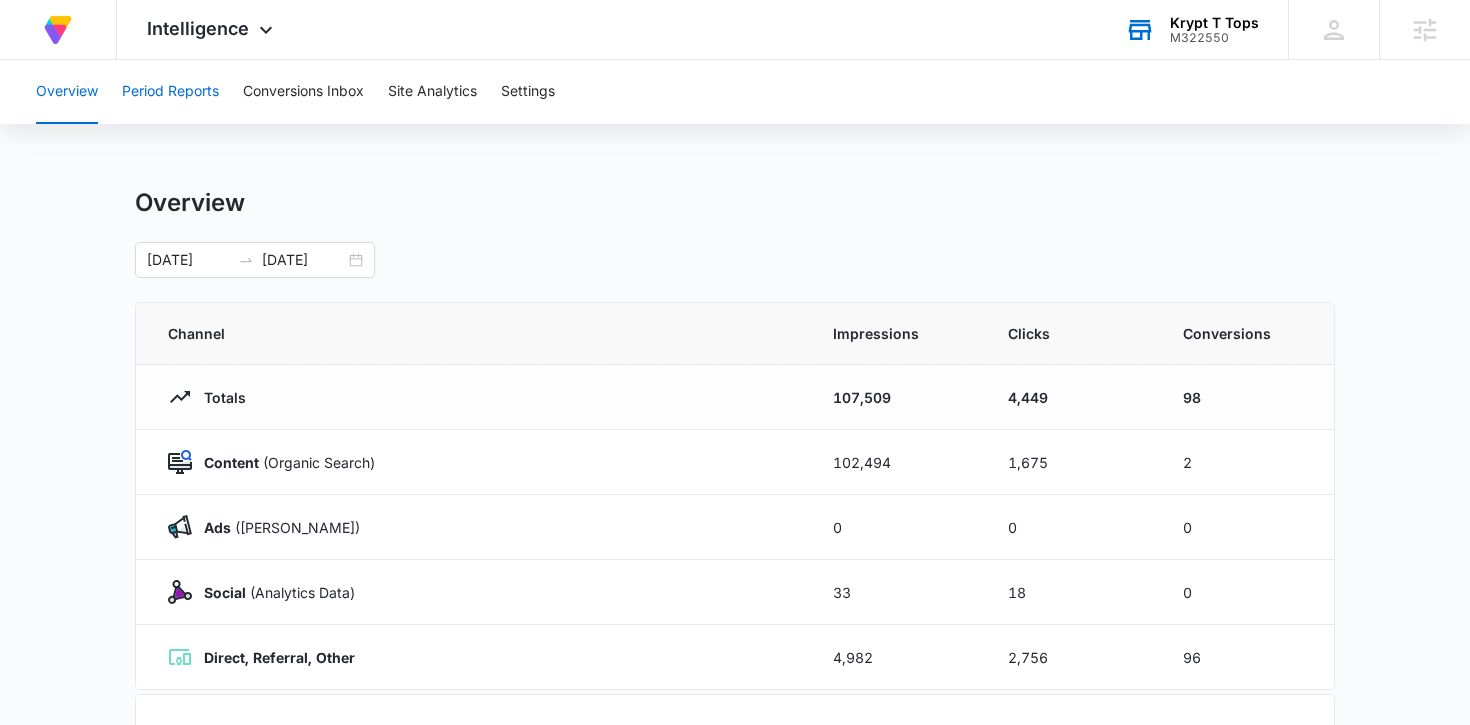 click on "Period Reports" at bounding box center [170, 92] 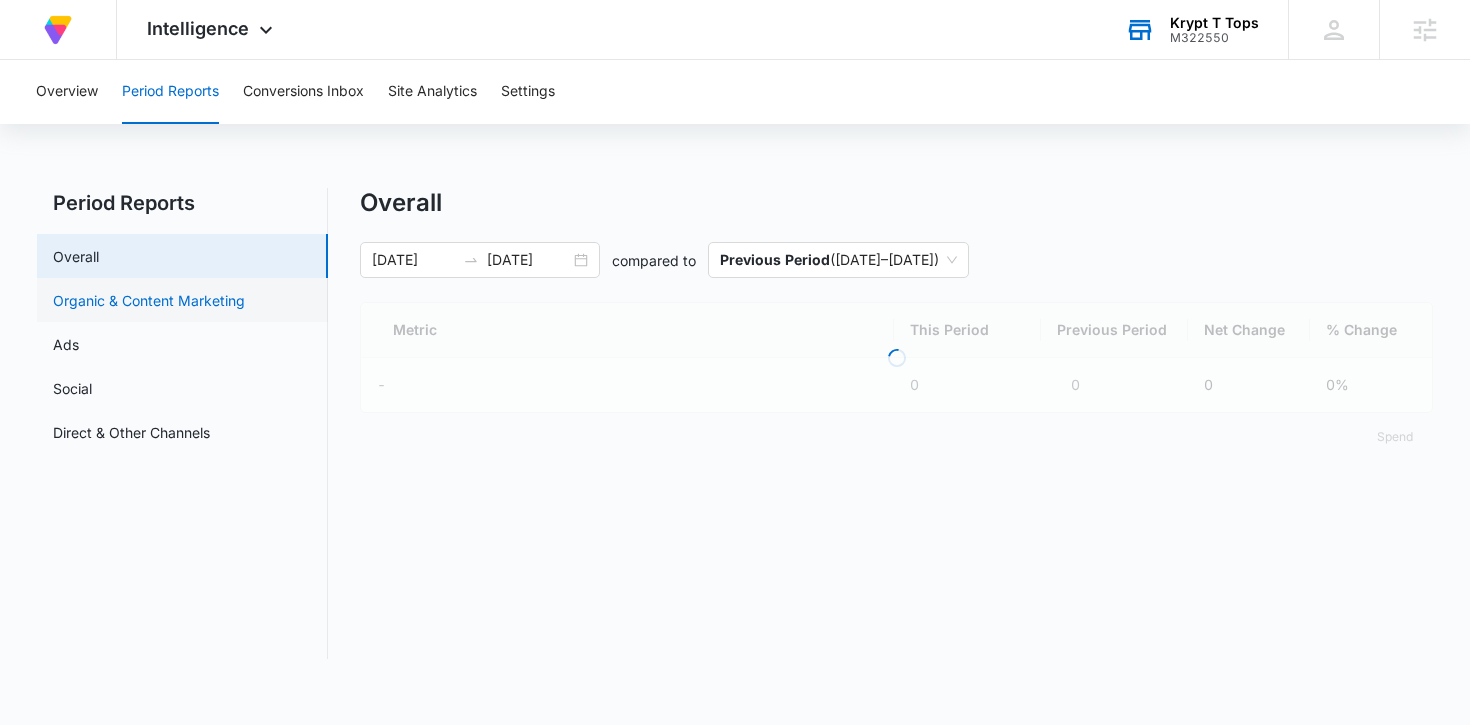 click on "Organic & Content Marketing" at bounding box center (149, 300) 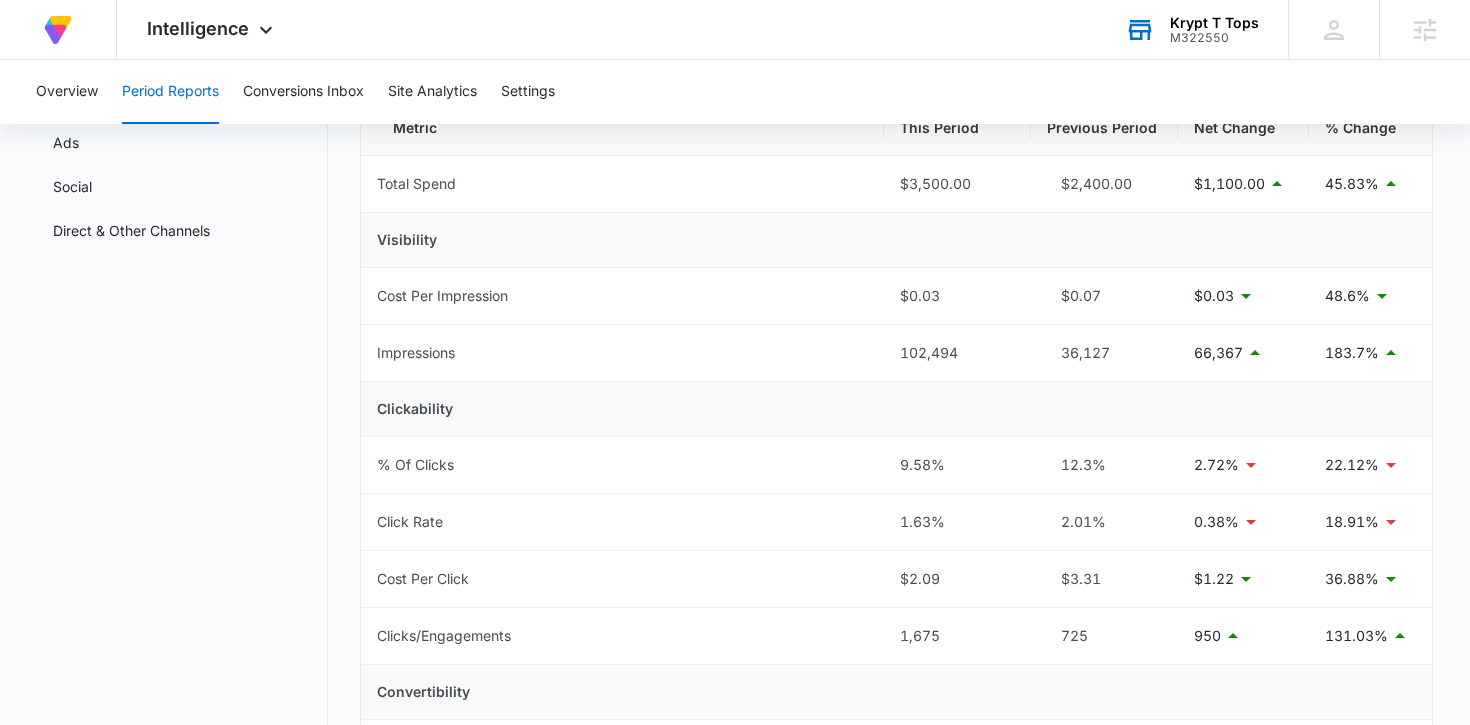 scroll, scrollTop: 0, scrollLeft: 0, axis: both 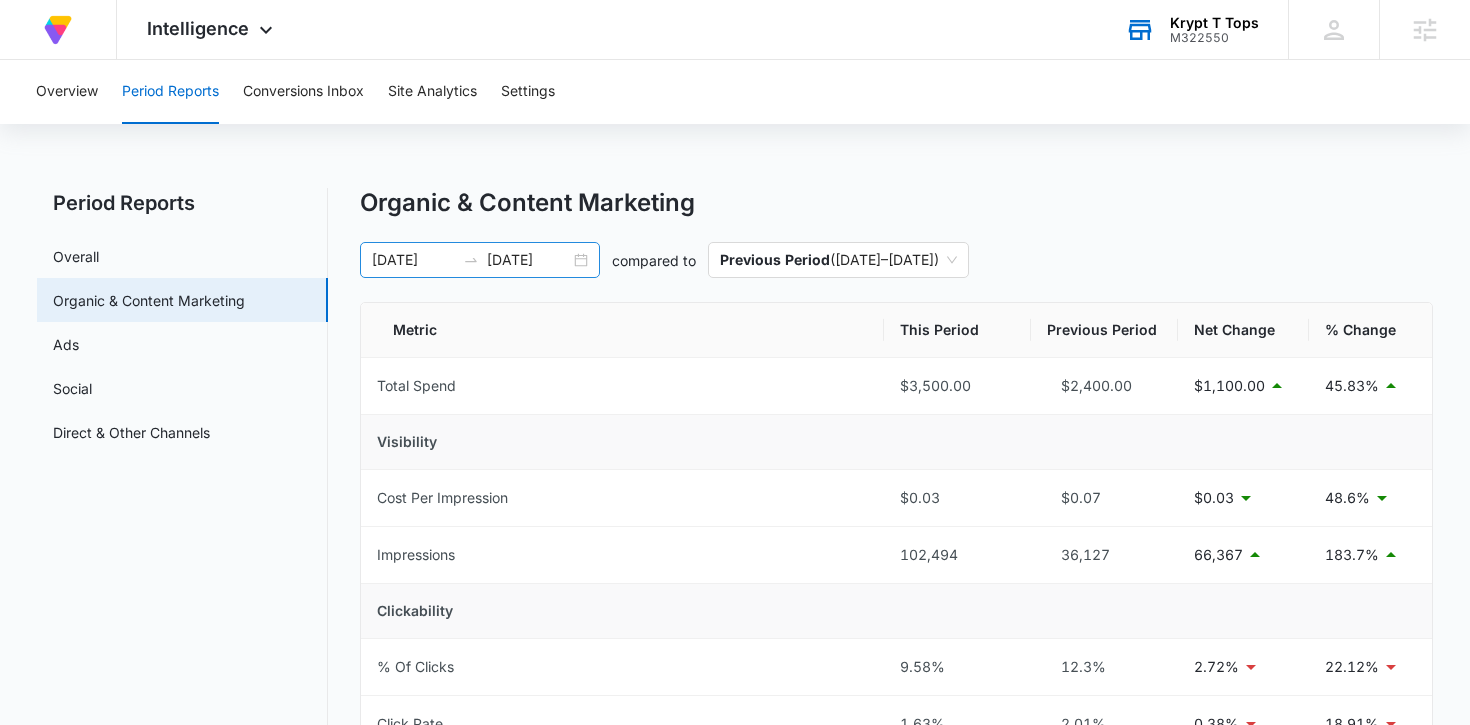 click on "[DATE] [DATE]" at bounding box center (480, 260) 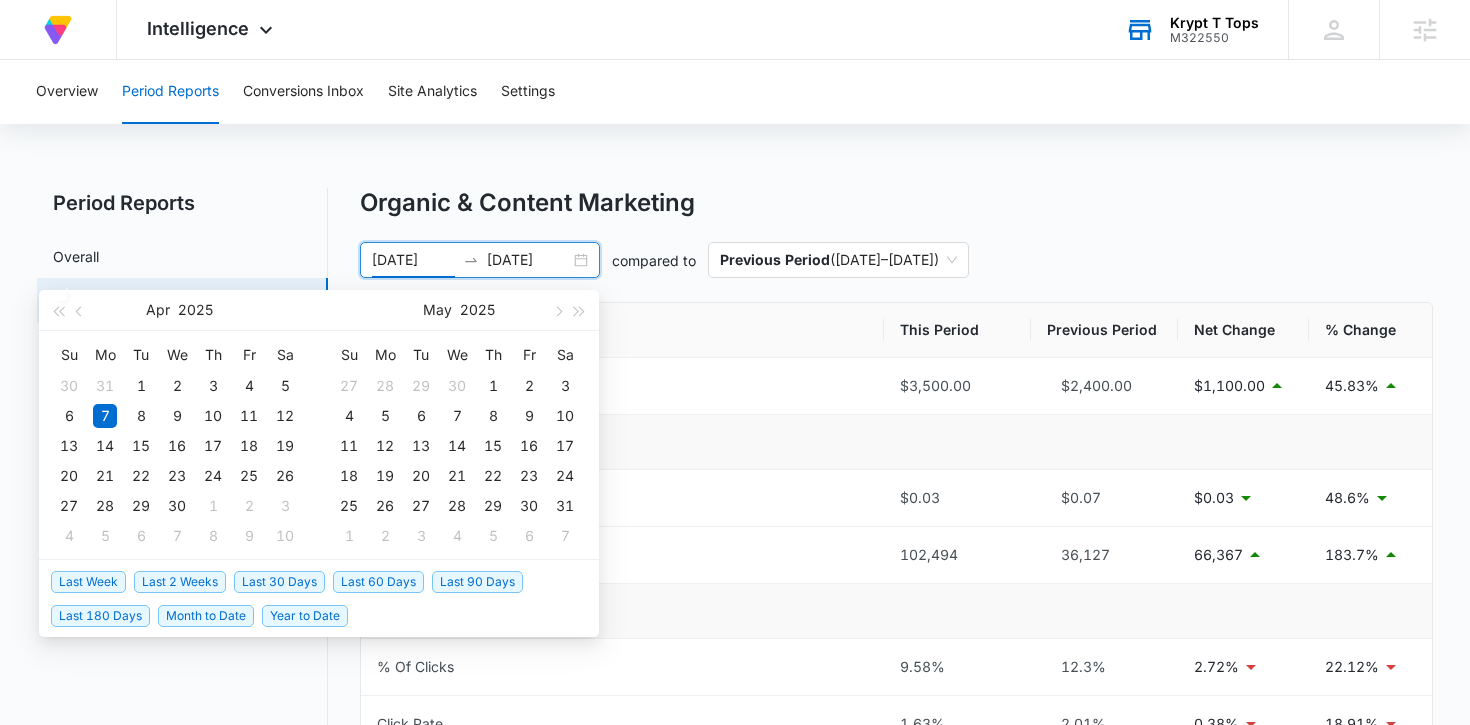 click on "Last  Week" at bounding box center [88, 582] 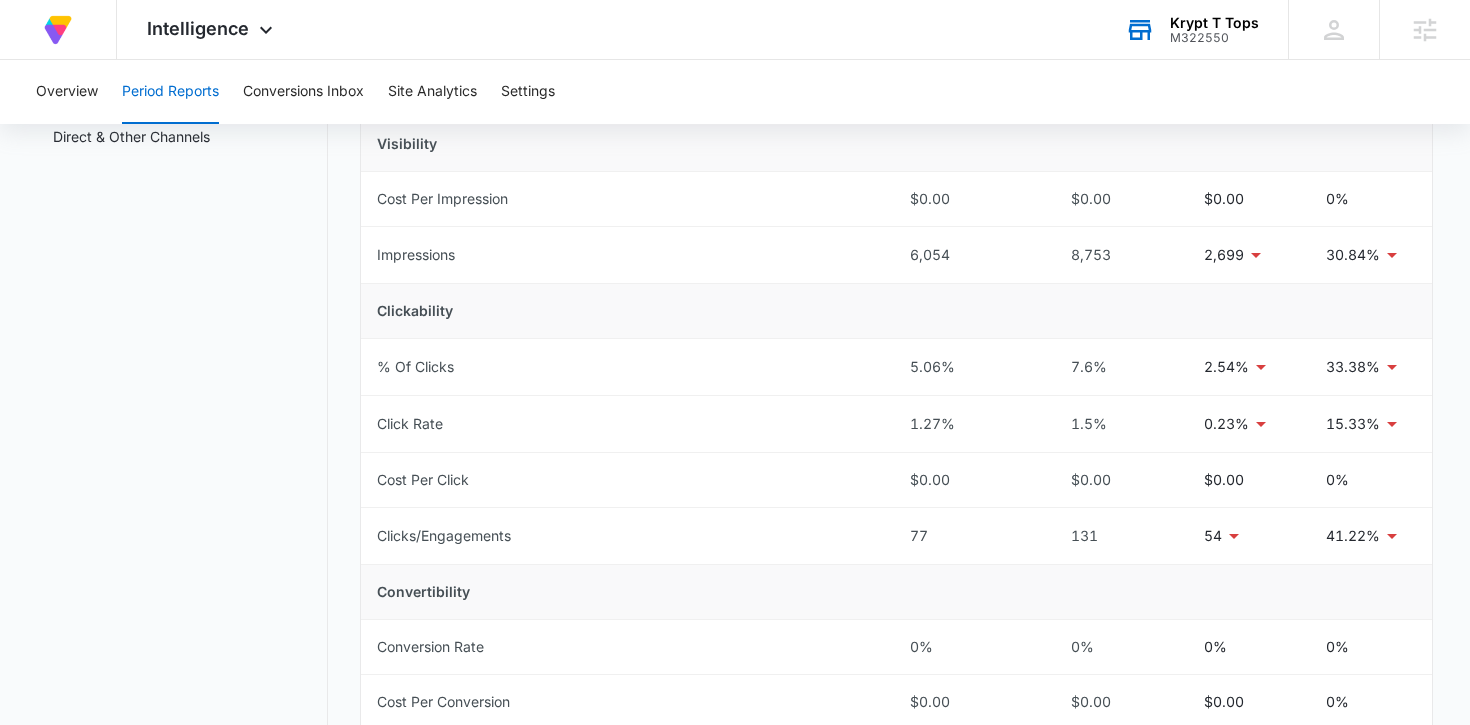 scroll, scrollTop: 0, scrollLeft: 0, axis: both 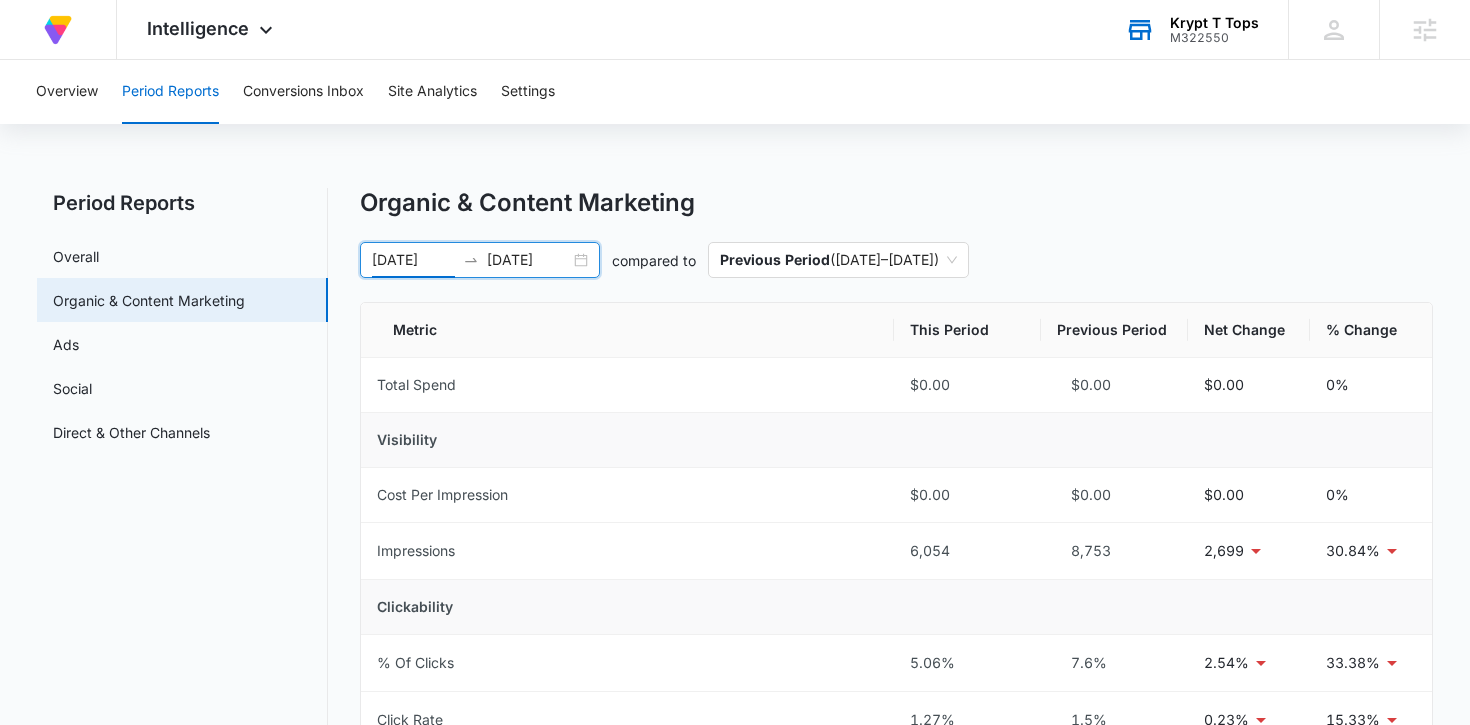 click on "[DATE]" at bounding box center [528, 260] 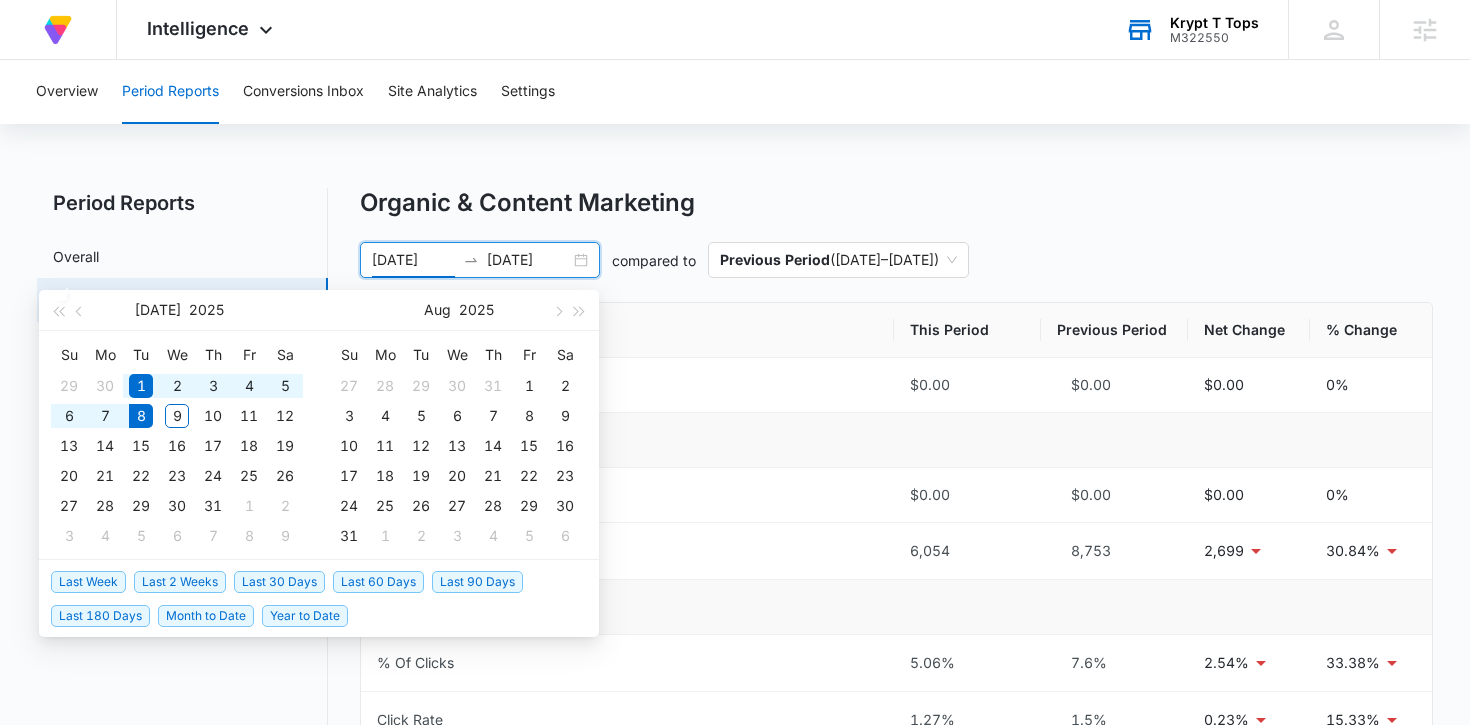 click on "Last 30 Days" at bounding box center [279, 582] 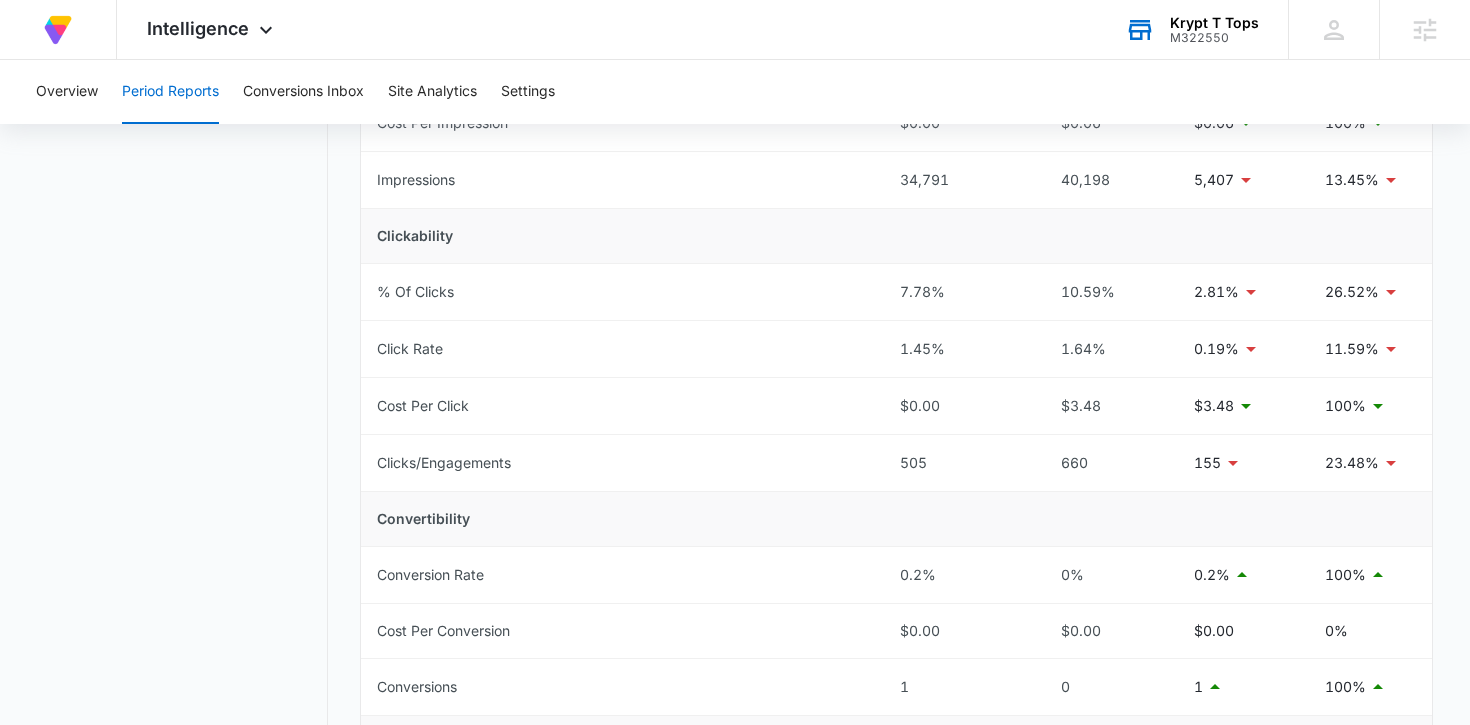 scroll, scrollTop: 0, scrollLeft: 0, axis: both 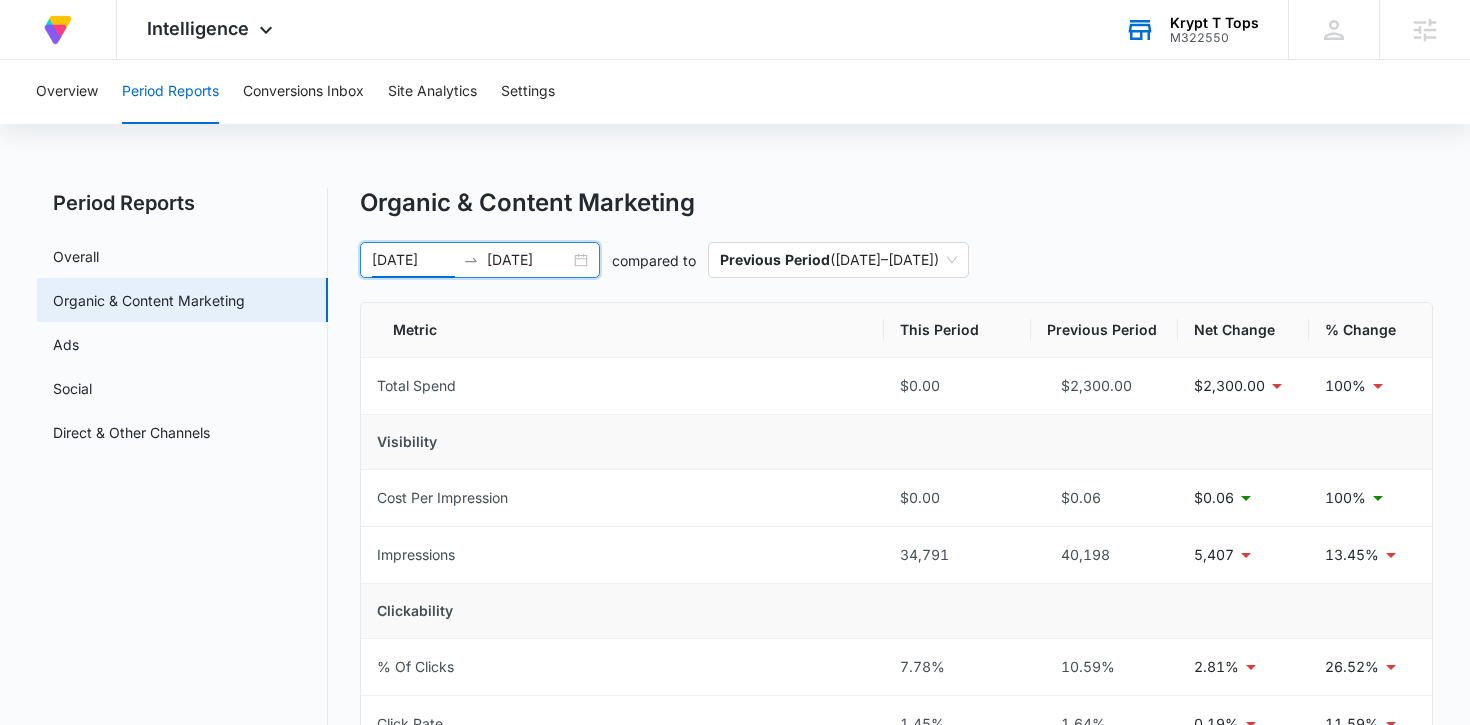 click on "[DATE] [DATE]" at bounding box center (480, 260) 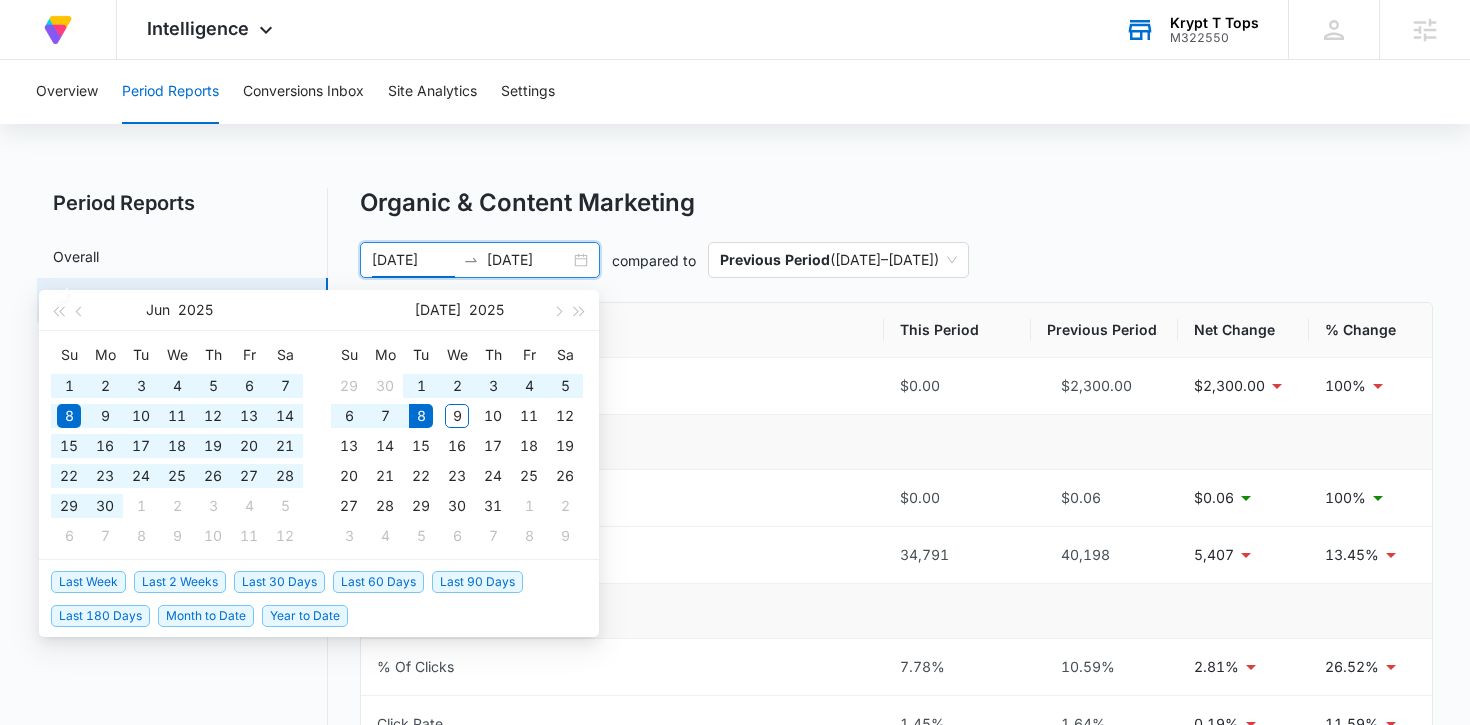 click on "Last 60 Days" at bounding box center [378, 582] 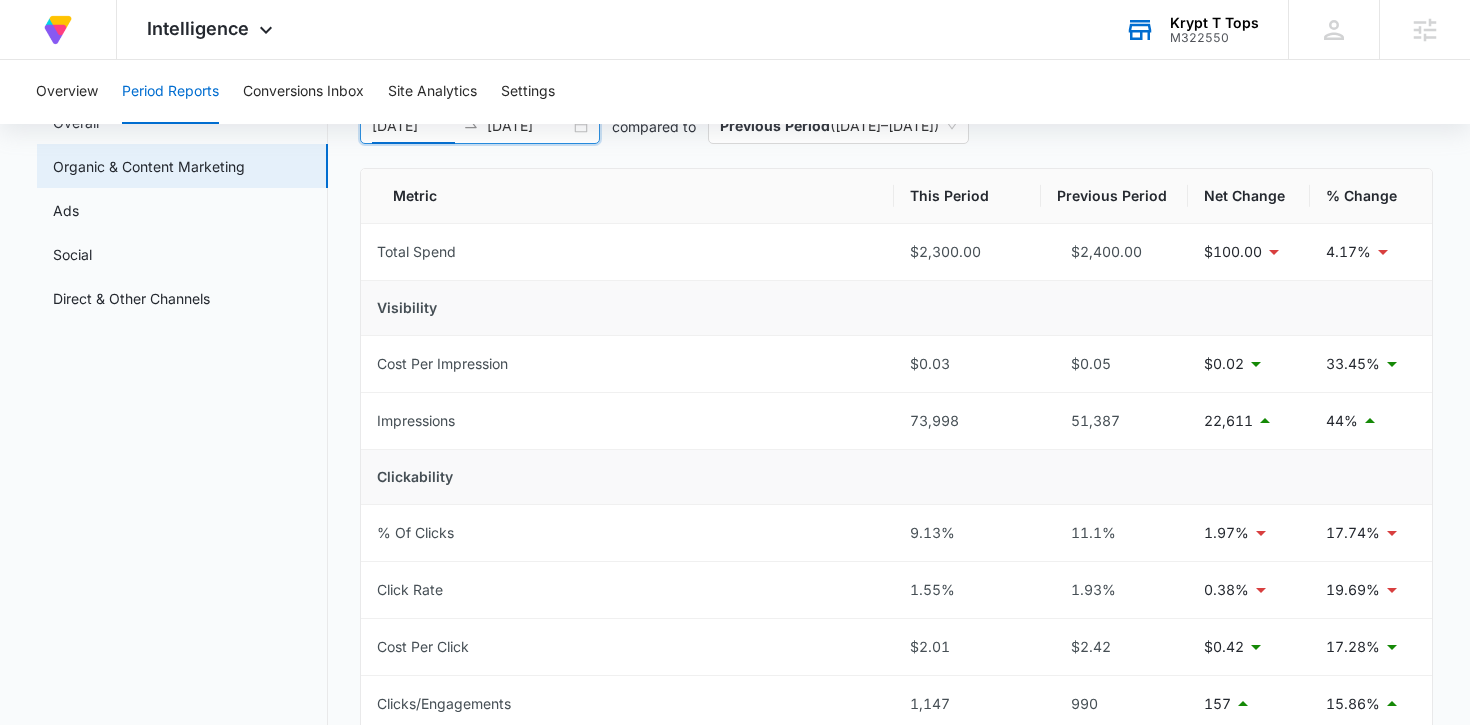 scroll, scrollTop: 0, scrollLeft: 0, axis: both 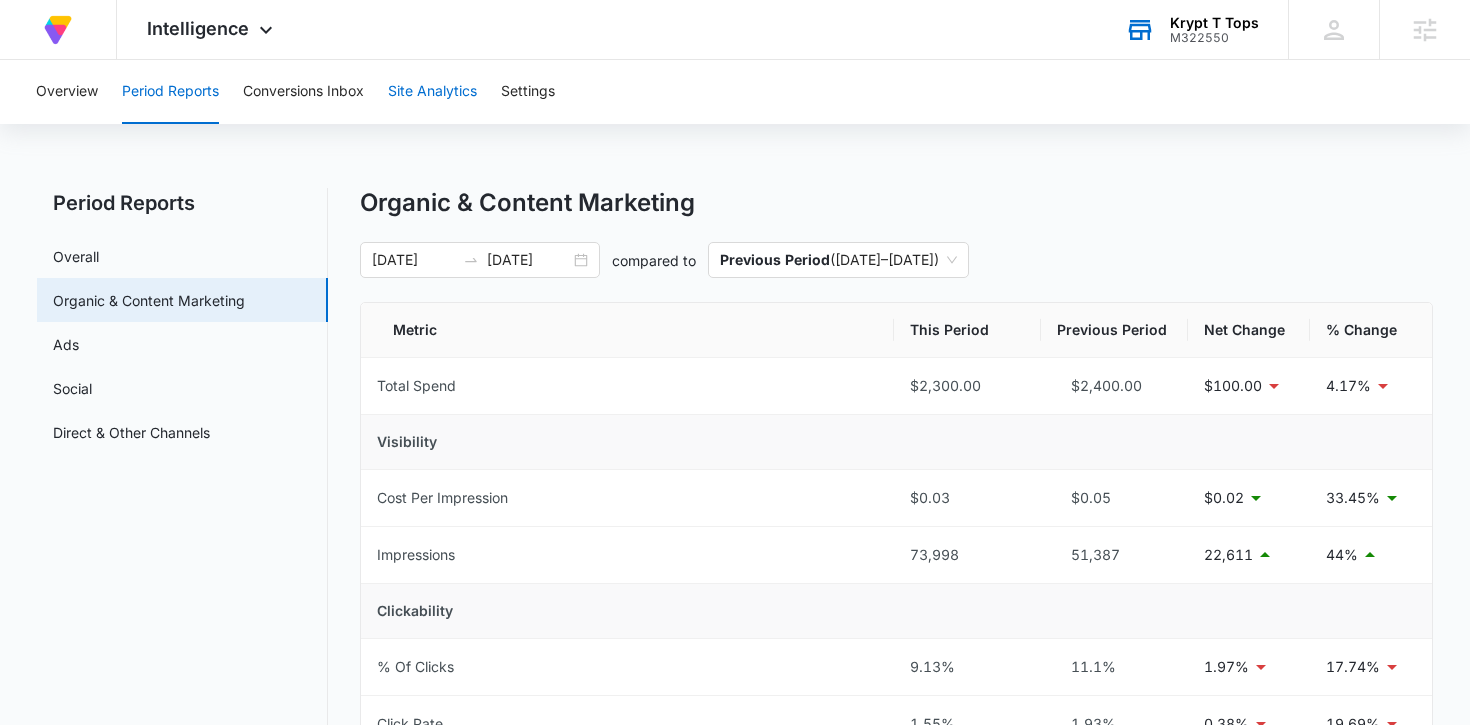 click on "Site Analytics" at bounding box center (432, 92) 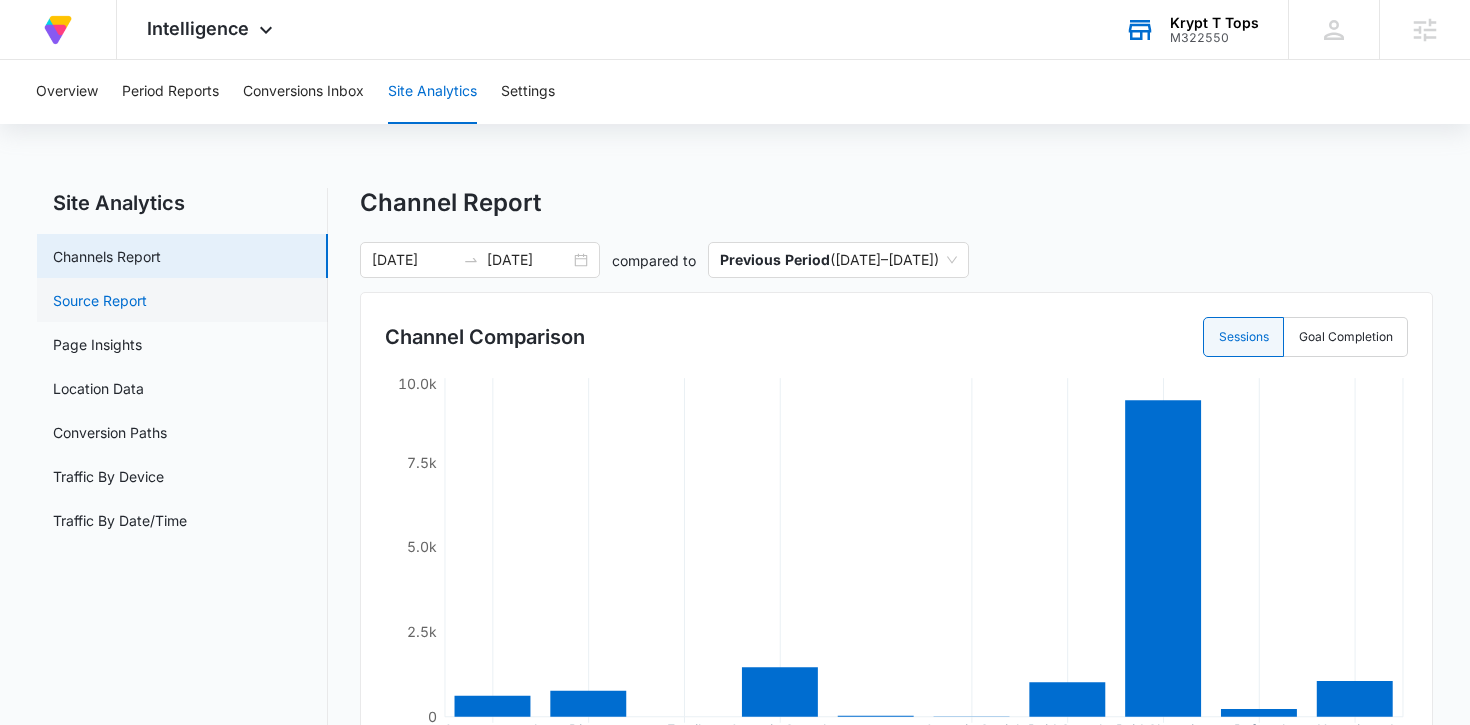 click on "Source Report" at bounding box center (100, 300) 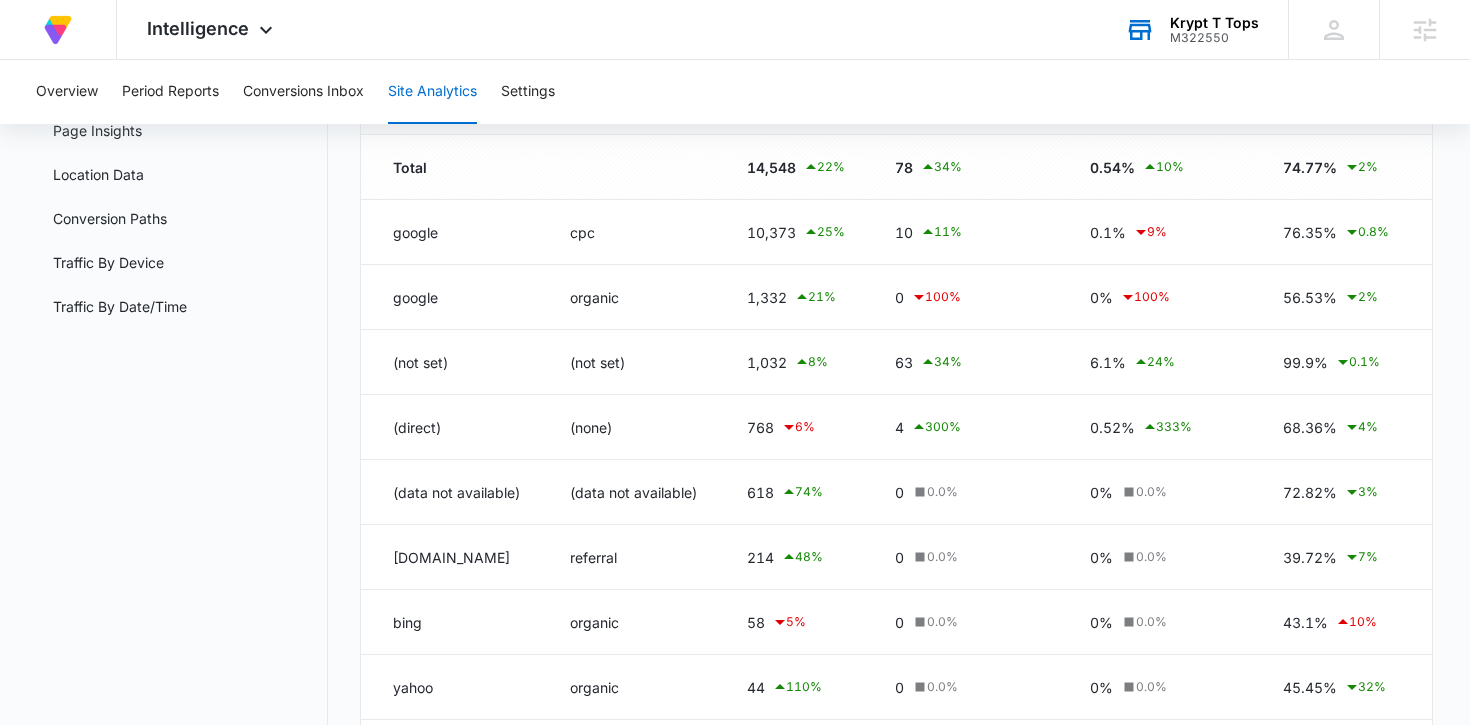 scroll, scrollTop: 0, scrollLeft: 0, axis: both 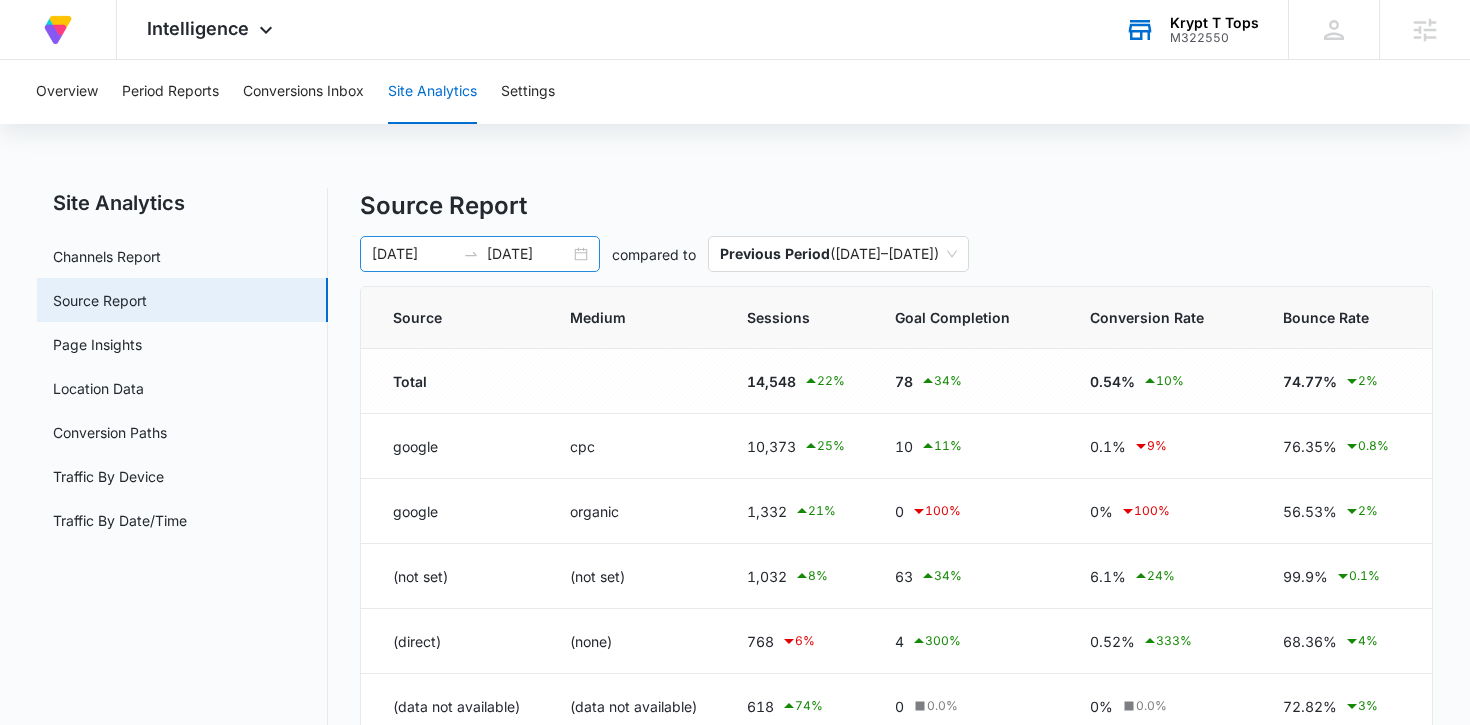 click on "[DATE] [DATE]" at bounding box center (480, 254) 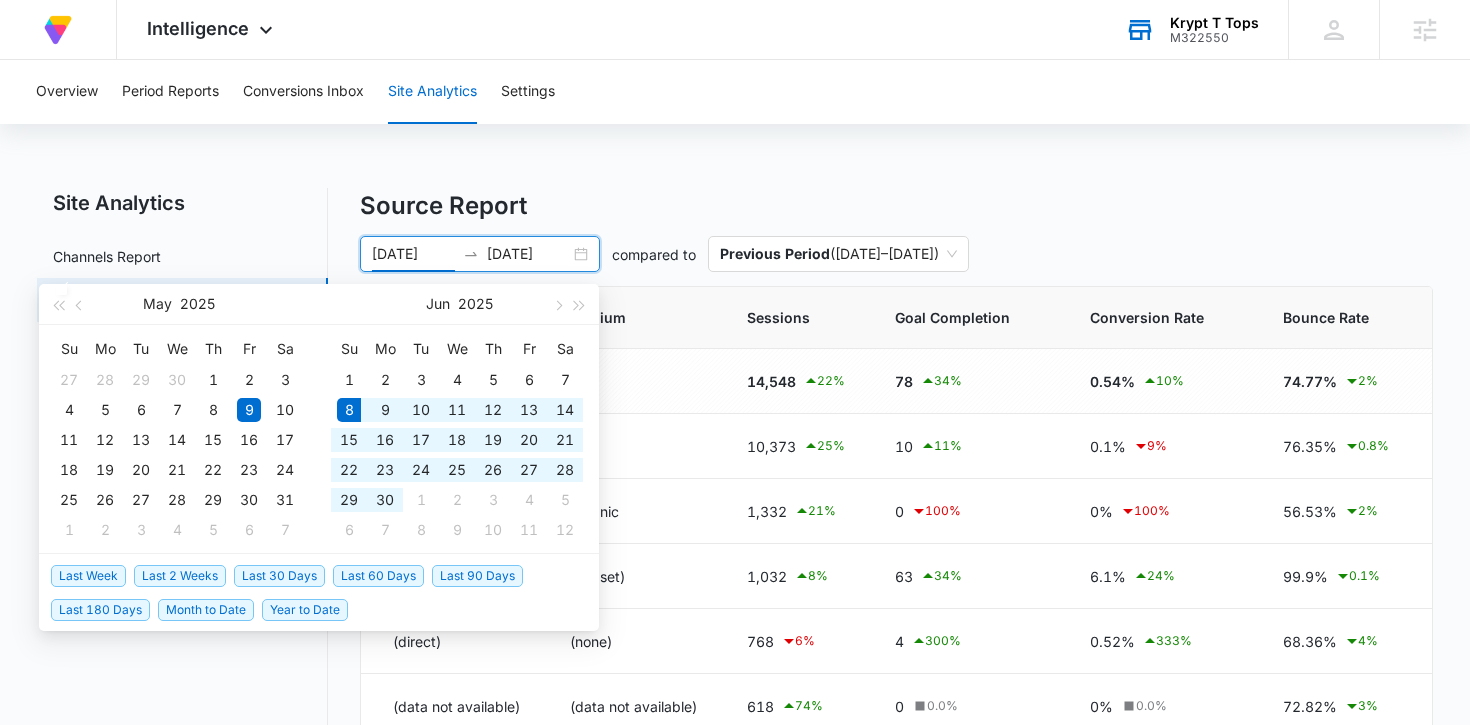 click on "Last 30 Days" at bounding box center (279, 576) 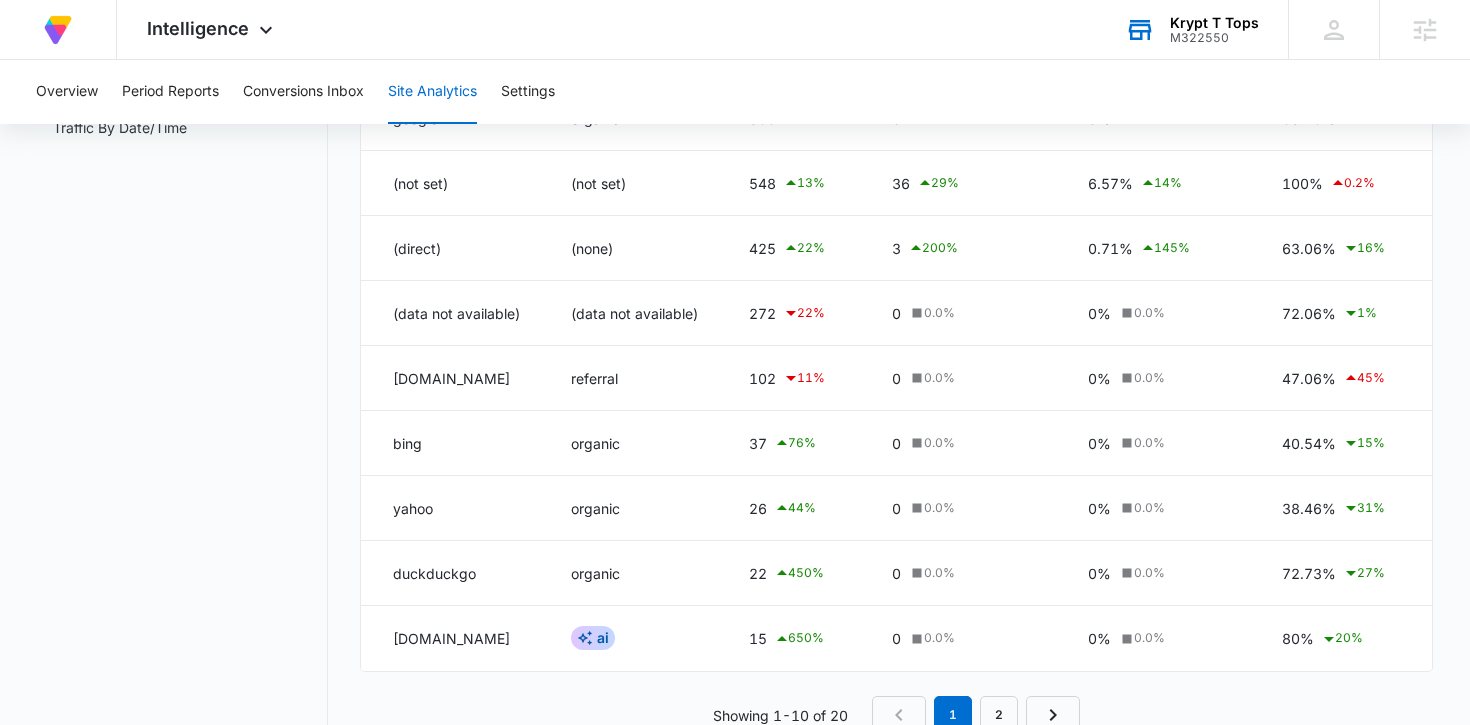 scroll, scrollTop: 394, scrollLeft: 0, axis: vertical 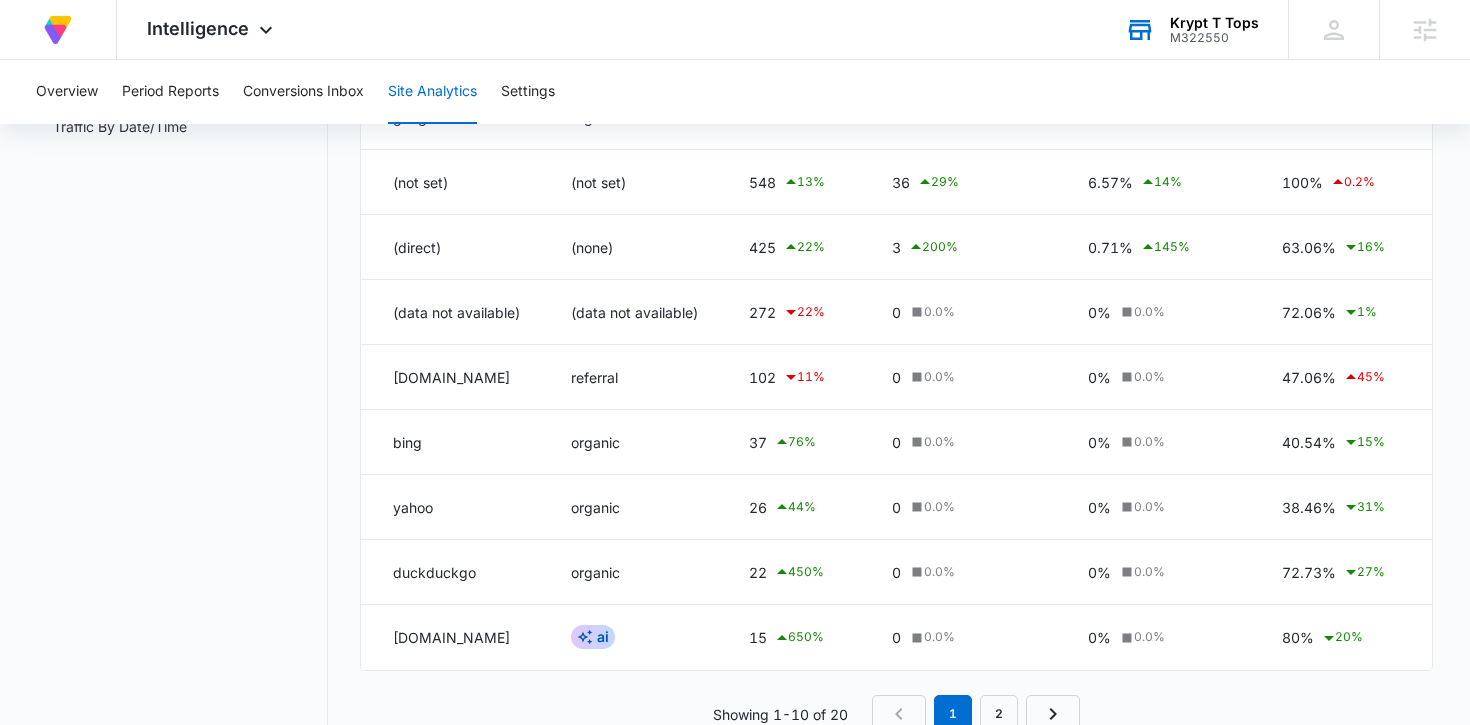 click on "Site Analytics Channels Report Source Report Page Insights Location Data Conversion Paths Traffic By Device Traffic By Date/Time" at bounding box center [182, 275] 